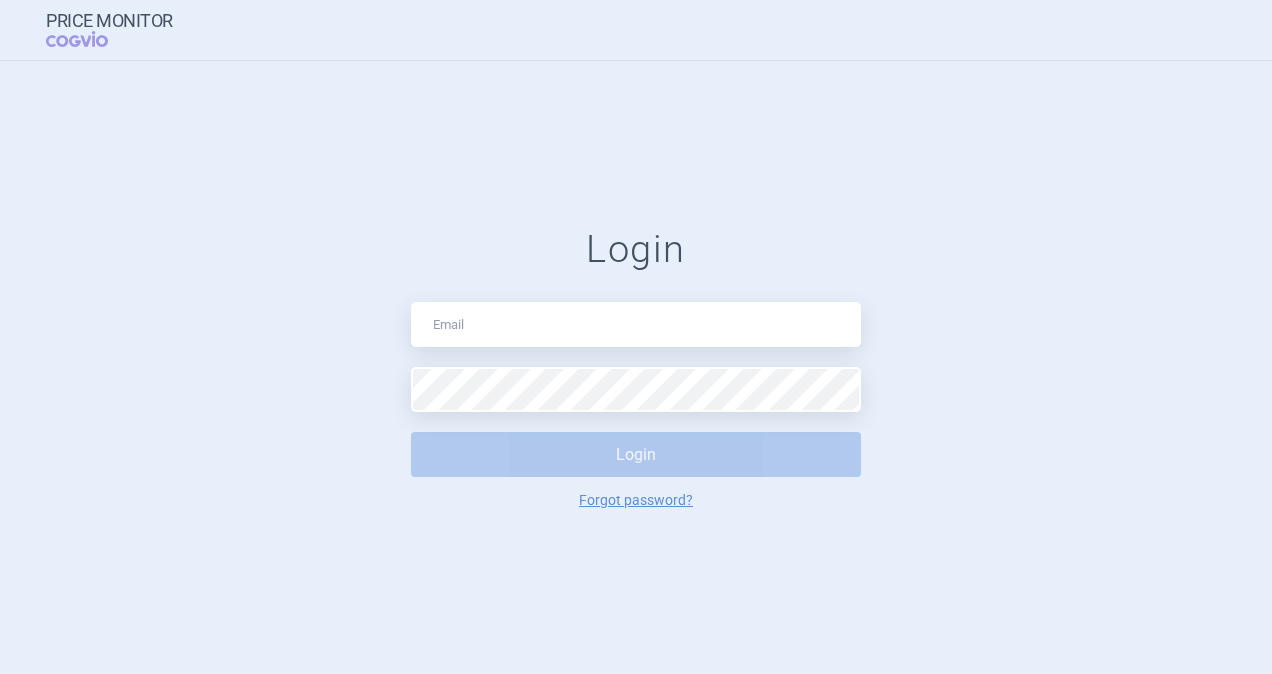 scroll, scrollTop: 0, scrollLeft: 0, axis: both 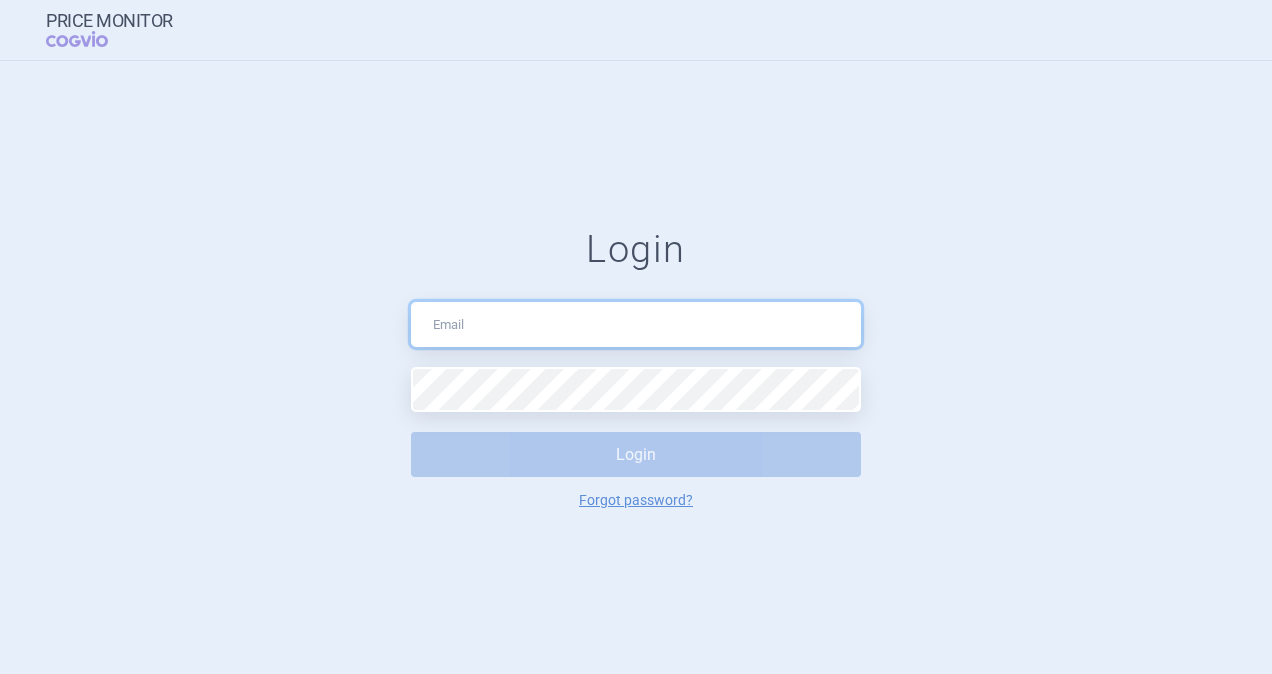 click at bounding box center (636, 324) 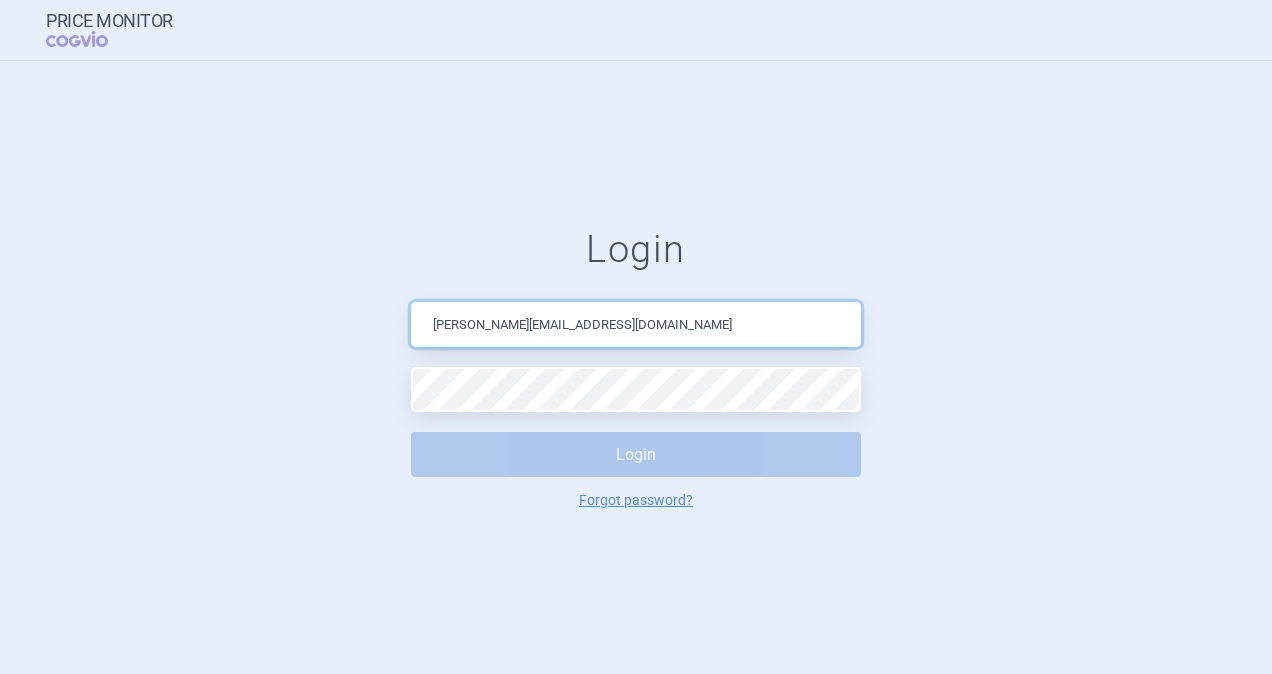 type on "[PERSON_NAME][EMAIL_ADDRESS][DOMAIN_NAME]" 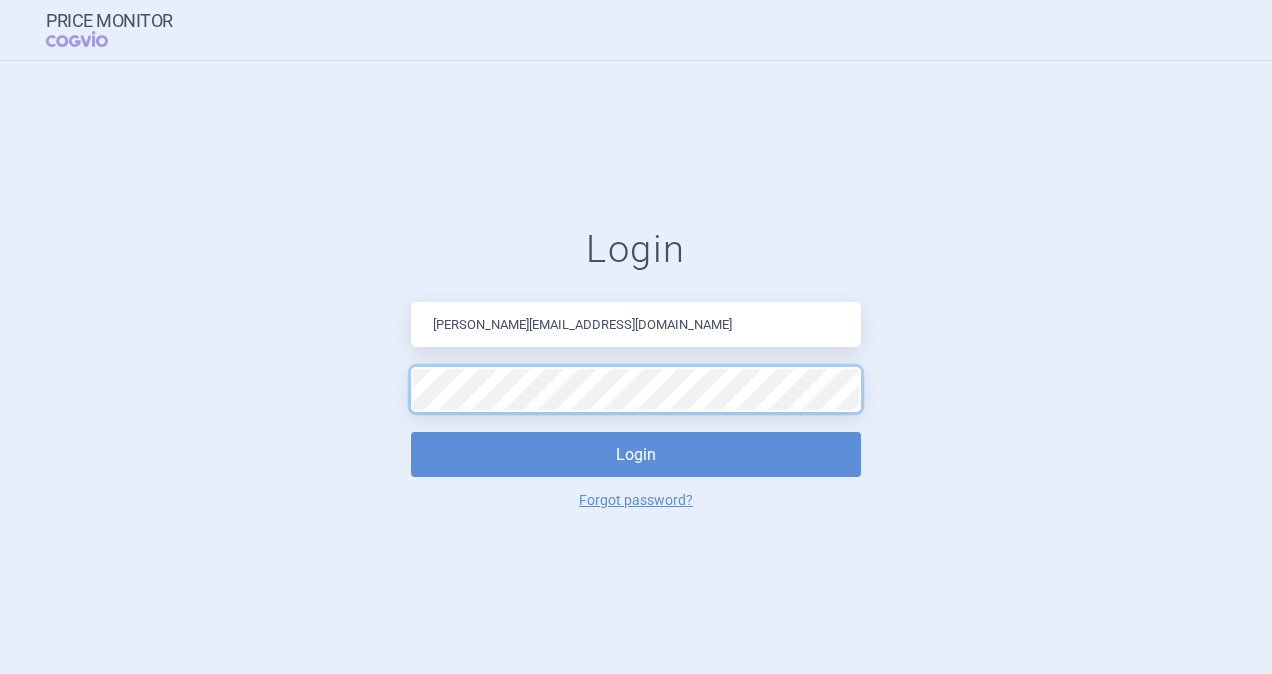 click on "Login" at bounding box center [636, 454] 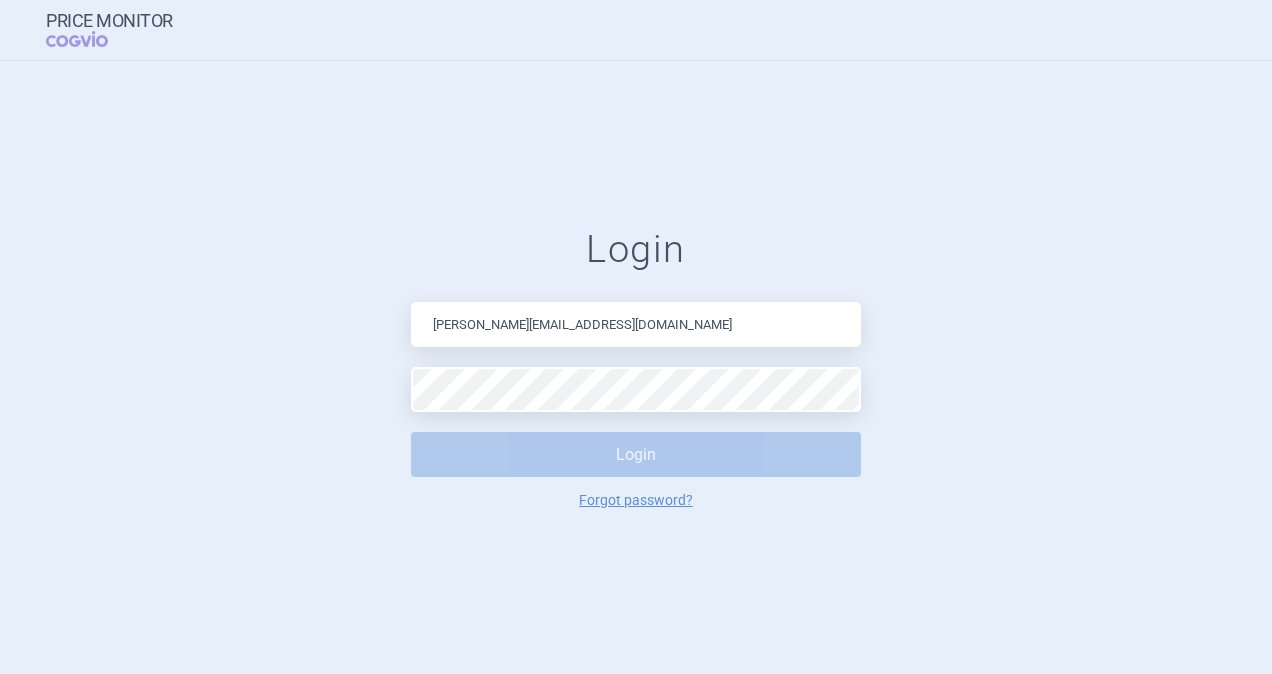select on "EUR" 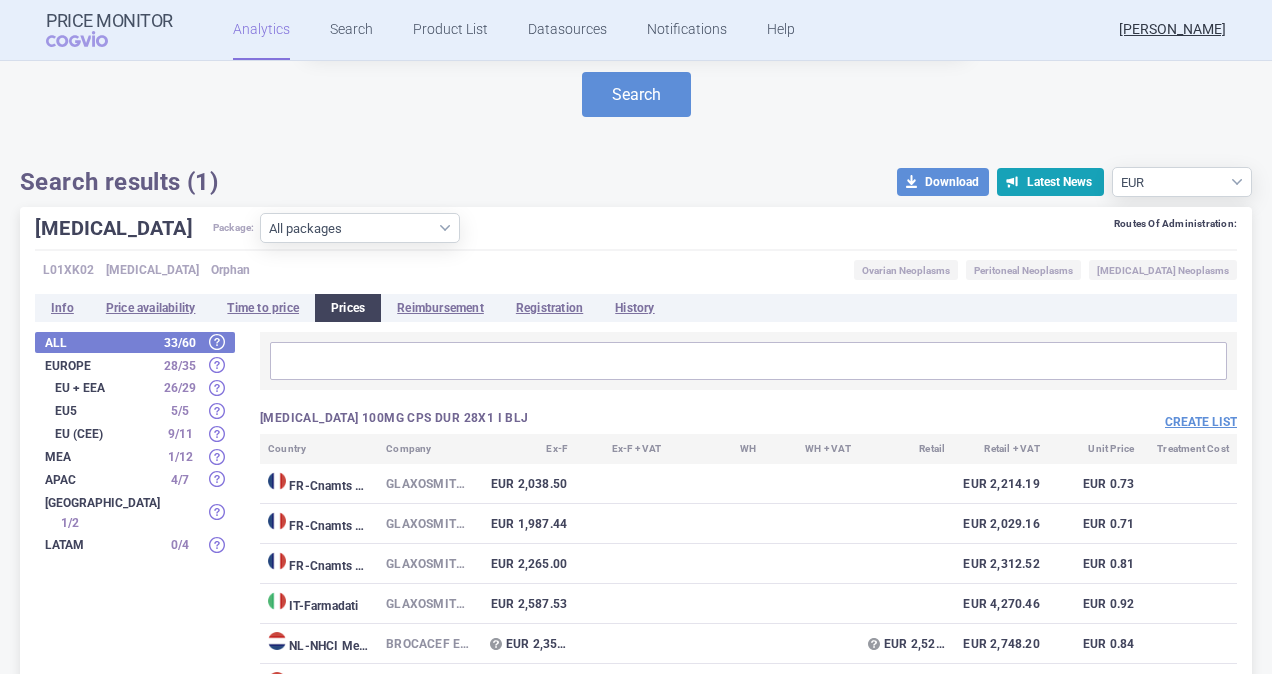 scroll, scrollTop: 200, scrollLeft: 0, axis: vertical 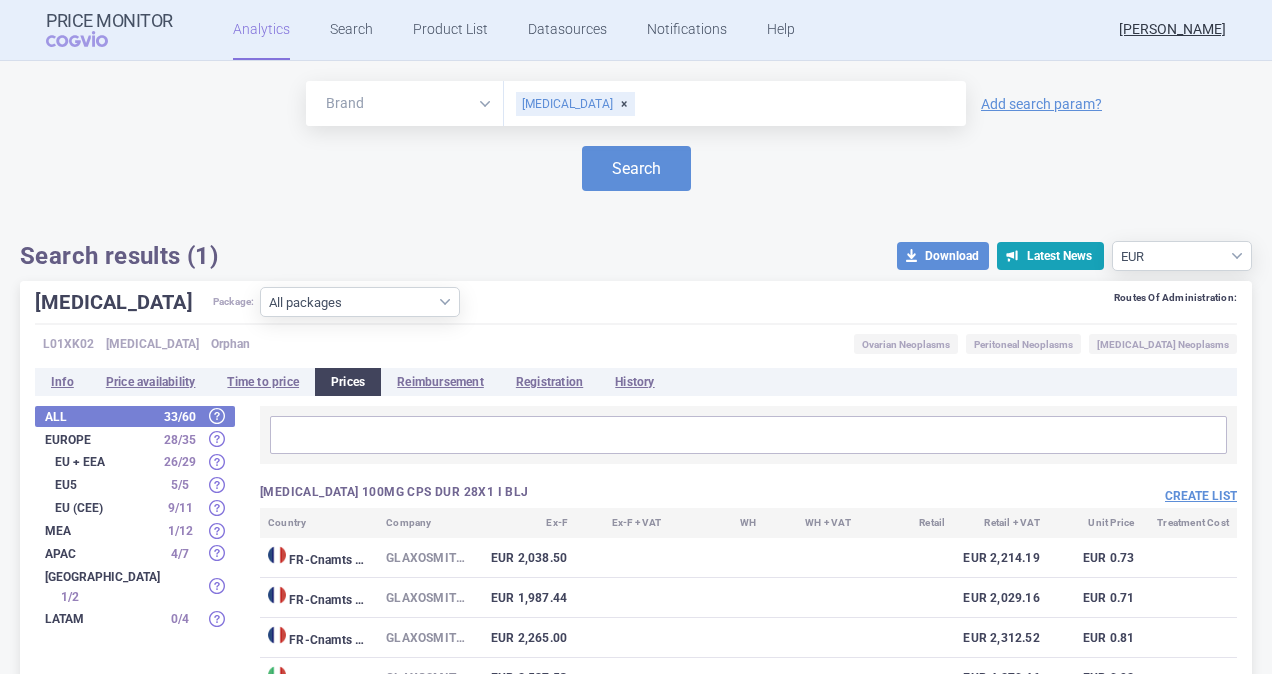 click on "Analytics" at bounding box center (261, 30) 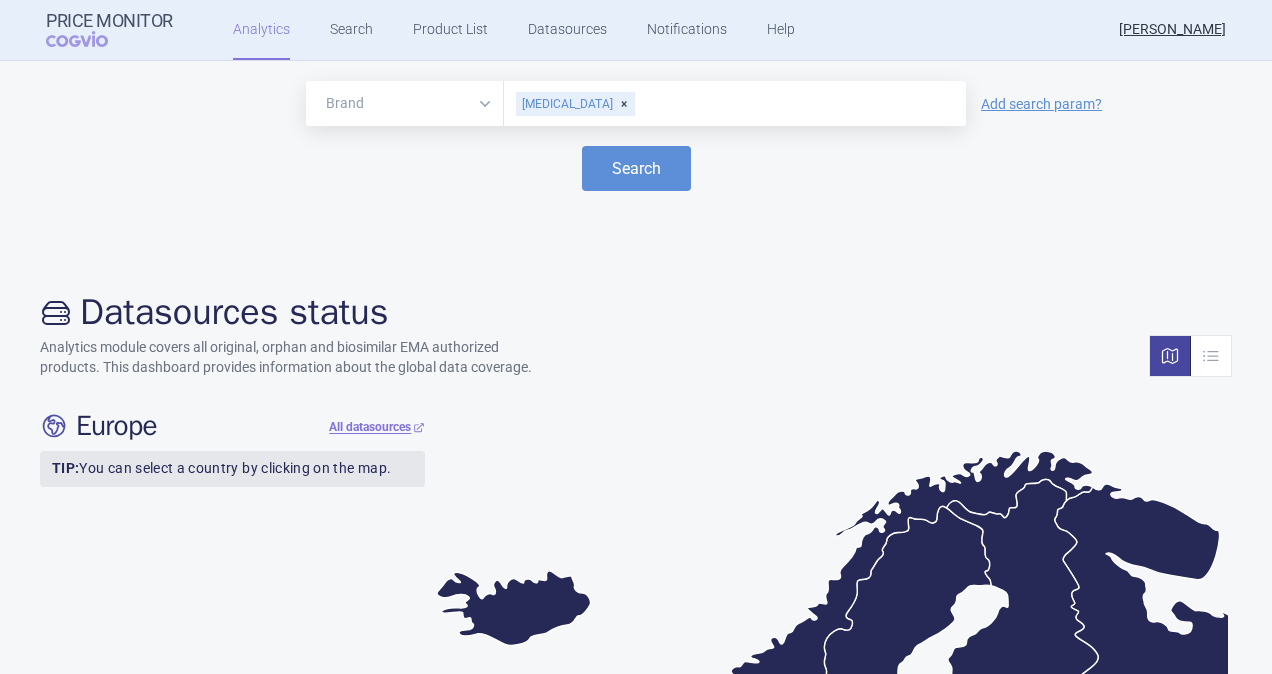 click on "[MEDICAL_DATA]" at bounding box center (575, 104) 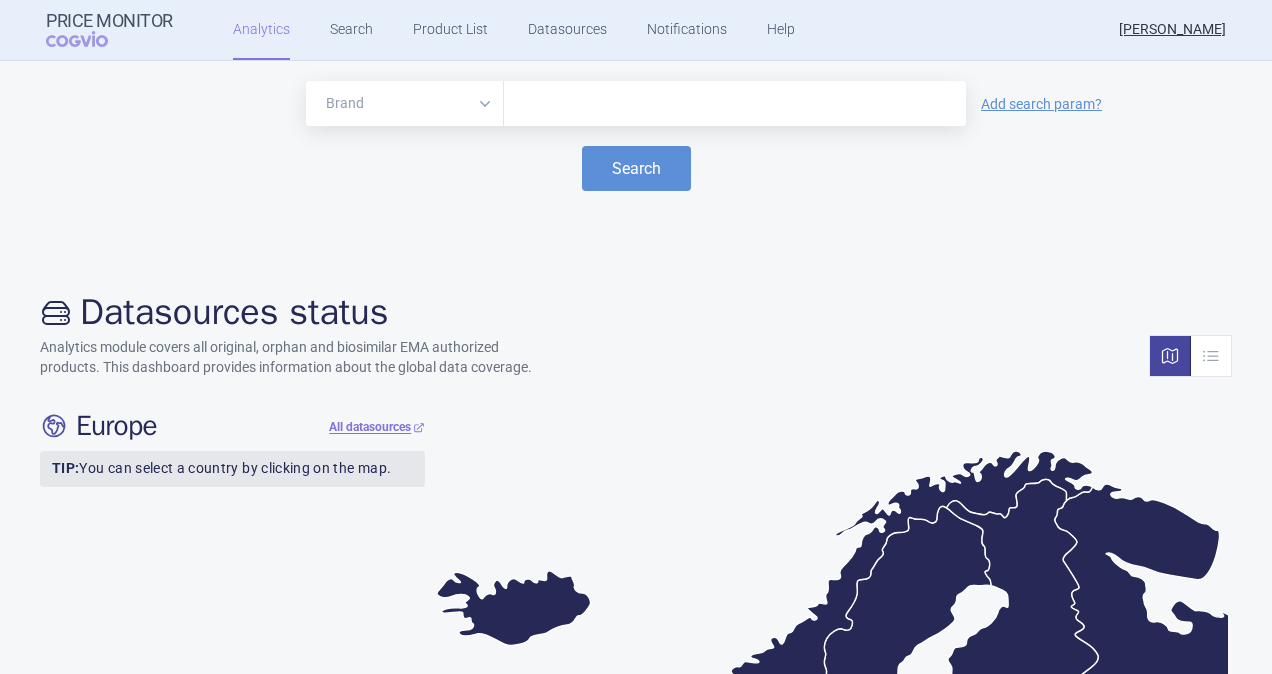 click at bounding box center [735, 104] 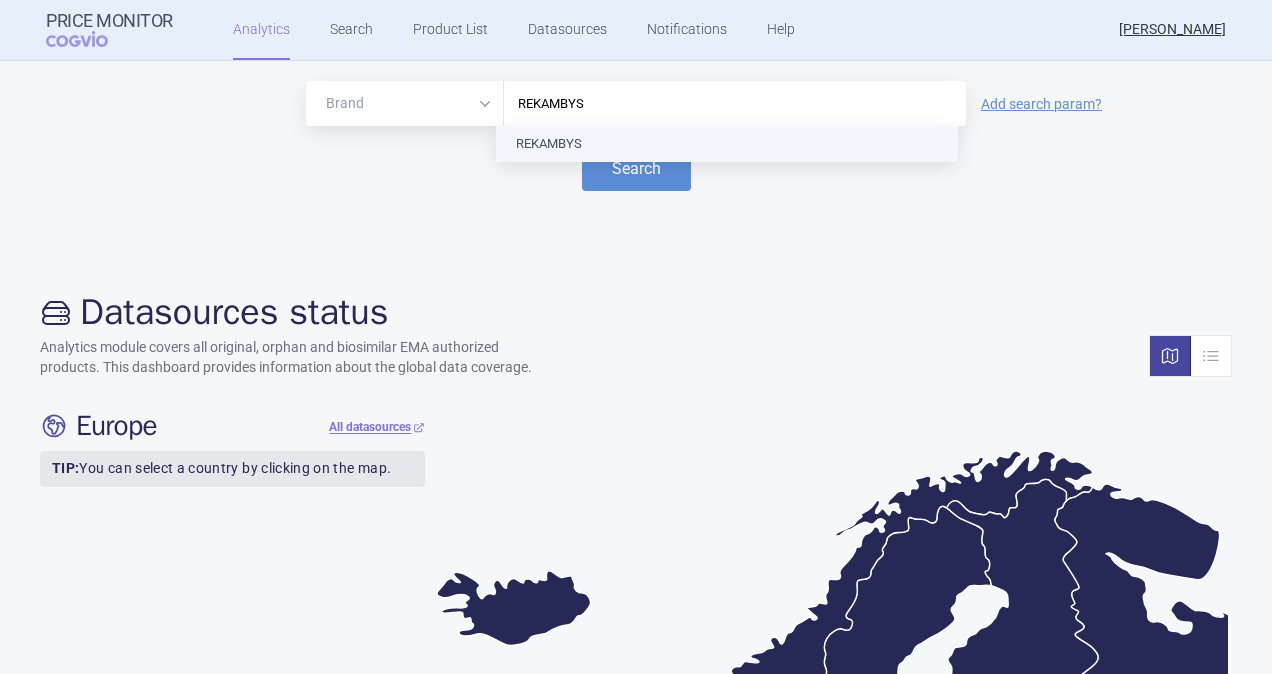 type 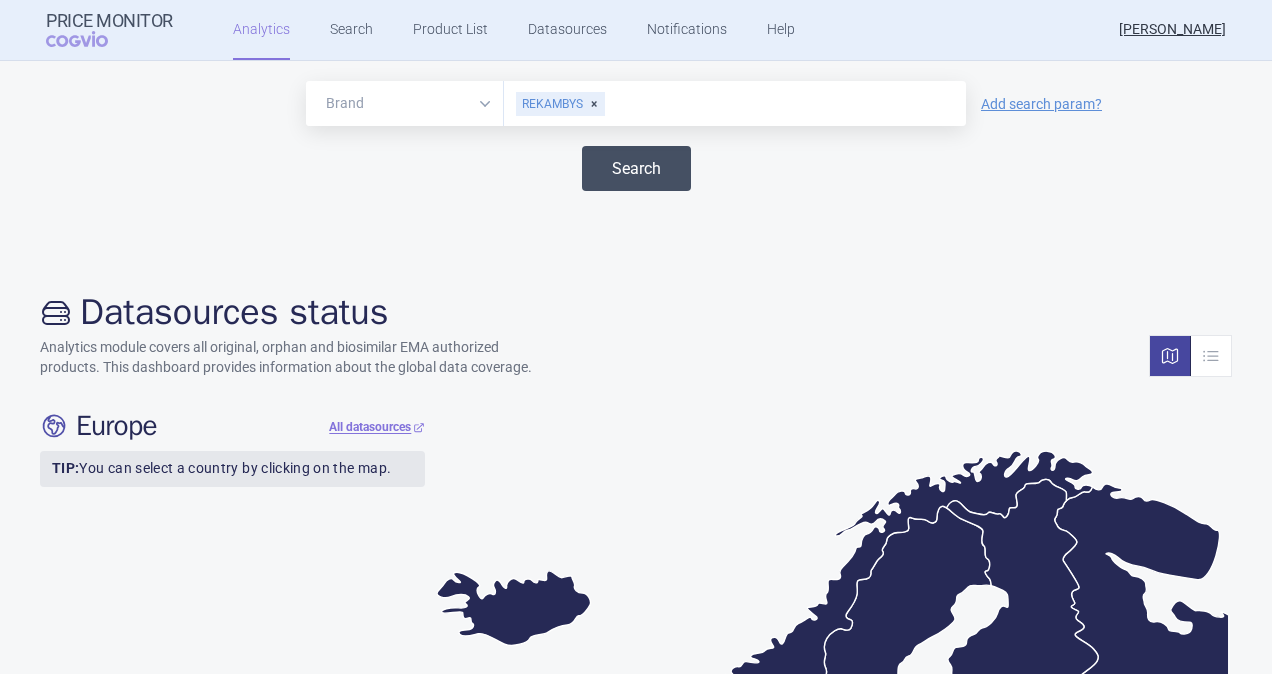 click on "Search" at bounding box center (636, 168) 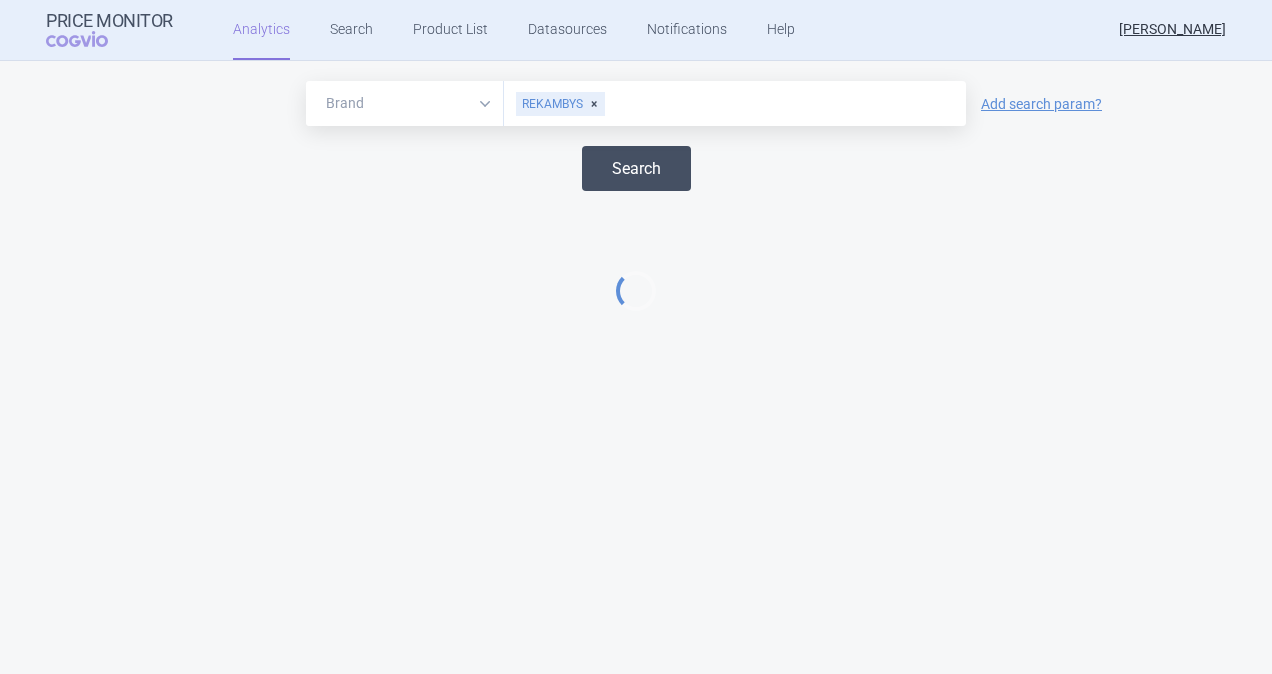 select on "EUR" 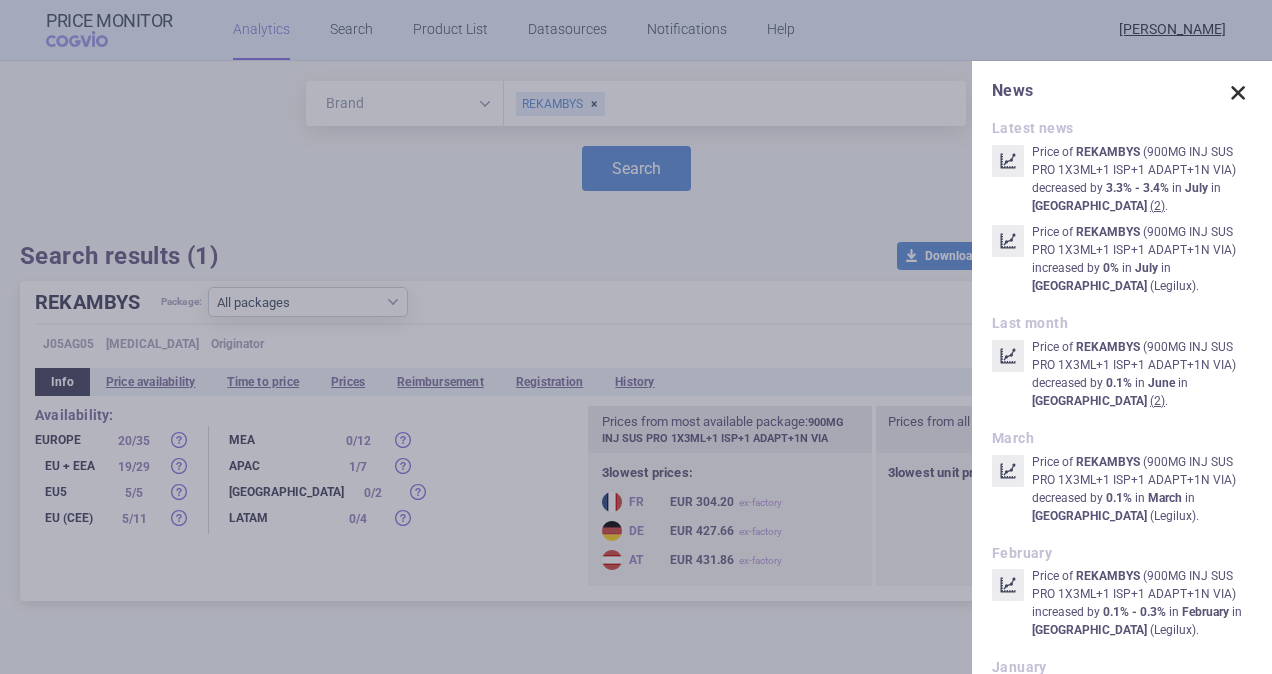 click at bounding box center (1238, 93) 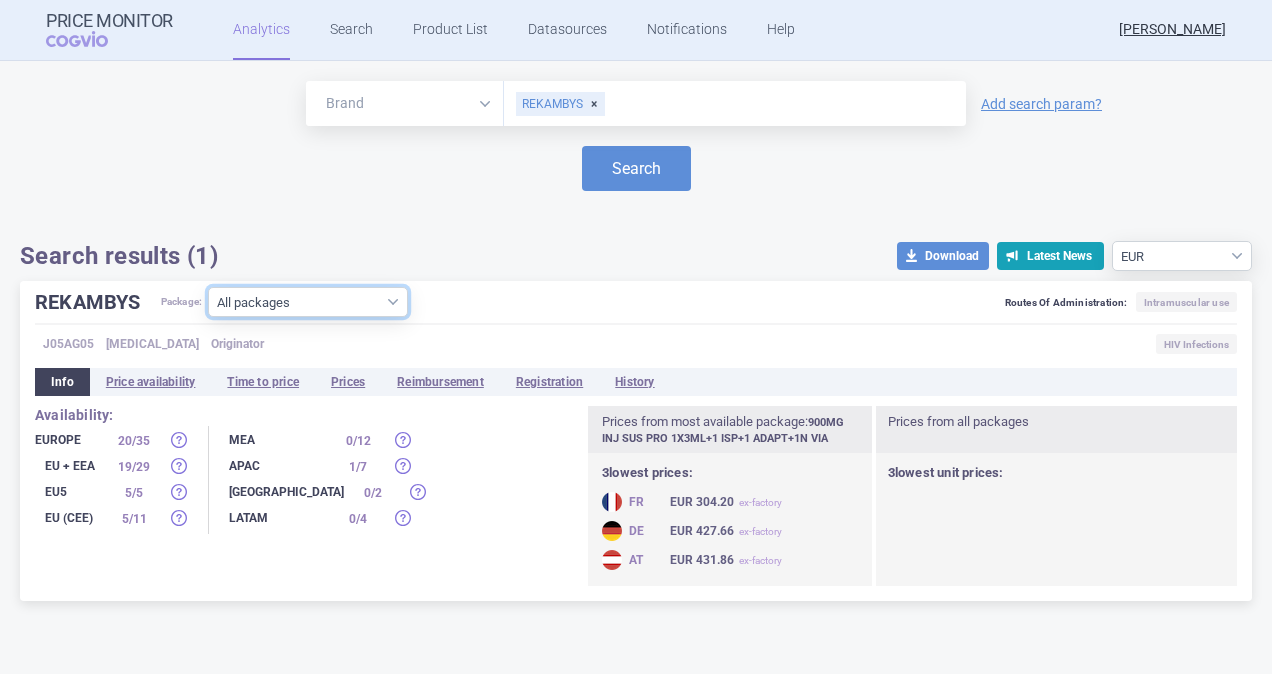 click on "All packages 600MG INJ SUS PRO 1X2ML+1 ISP+1 ADAPT+1N VIA  ( 0 ) 900MG INJ SUS PRO 1X3ML+1 ISP+1 ADAPT+1N VIA  ( 15 ) Other  ( 4 )" at bounding box center [308, 302] 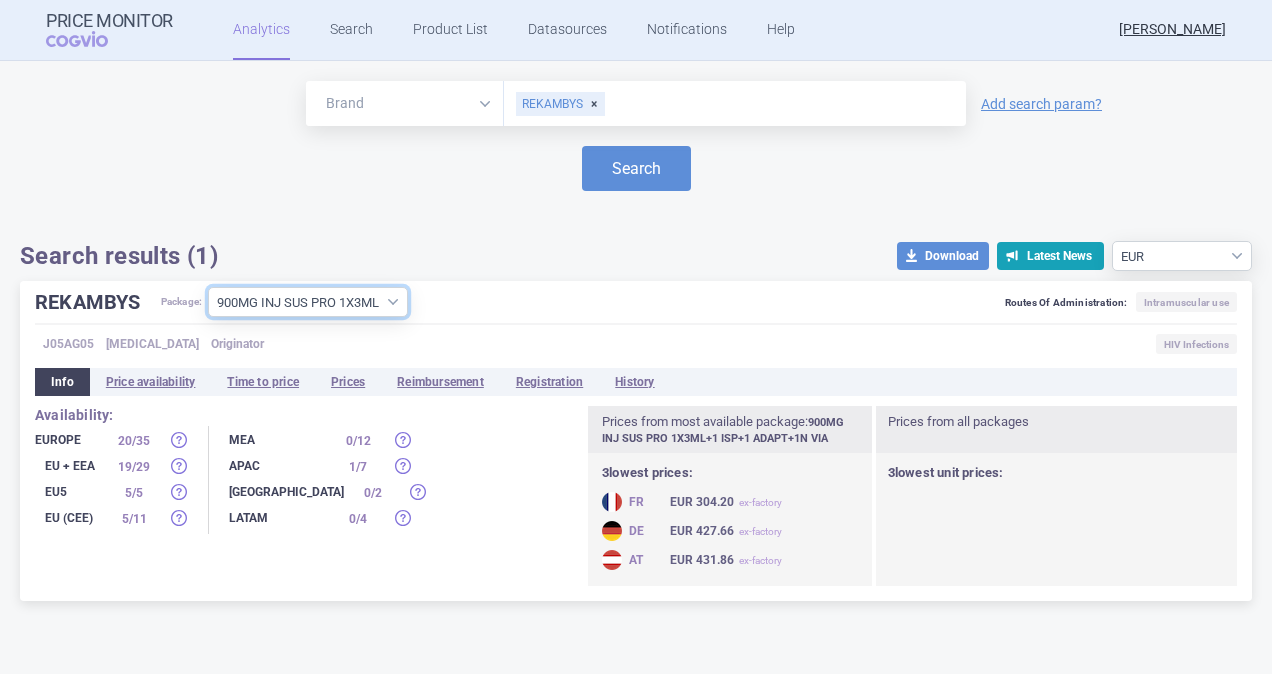 click on "All packages 600MG INJ SUS PRO 1X2ML+1 ISP+1 ADAPT+1N VIA  ( 0 ) 900MG INJ SUS PRO 1X3ML+1 ISP+1 ADAPT+1N VIA  ( 15 ) Other  ( 4 )" at bounding box center [308, 302] 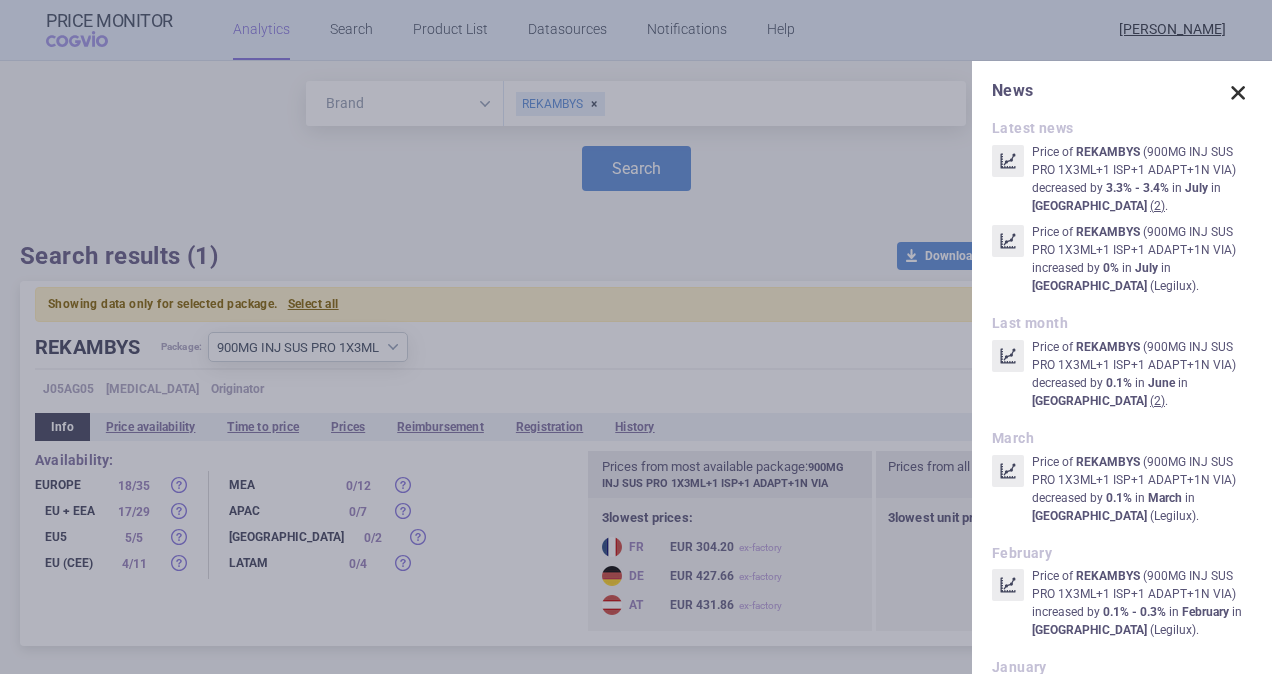 click at bounding box center (1238, 93) 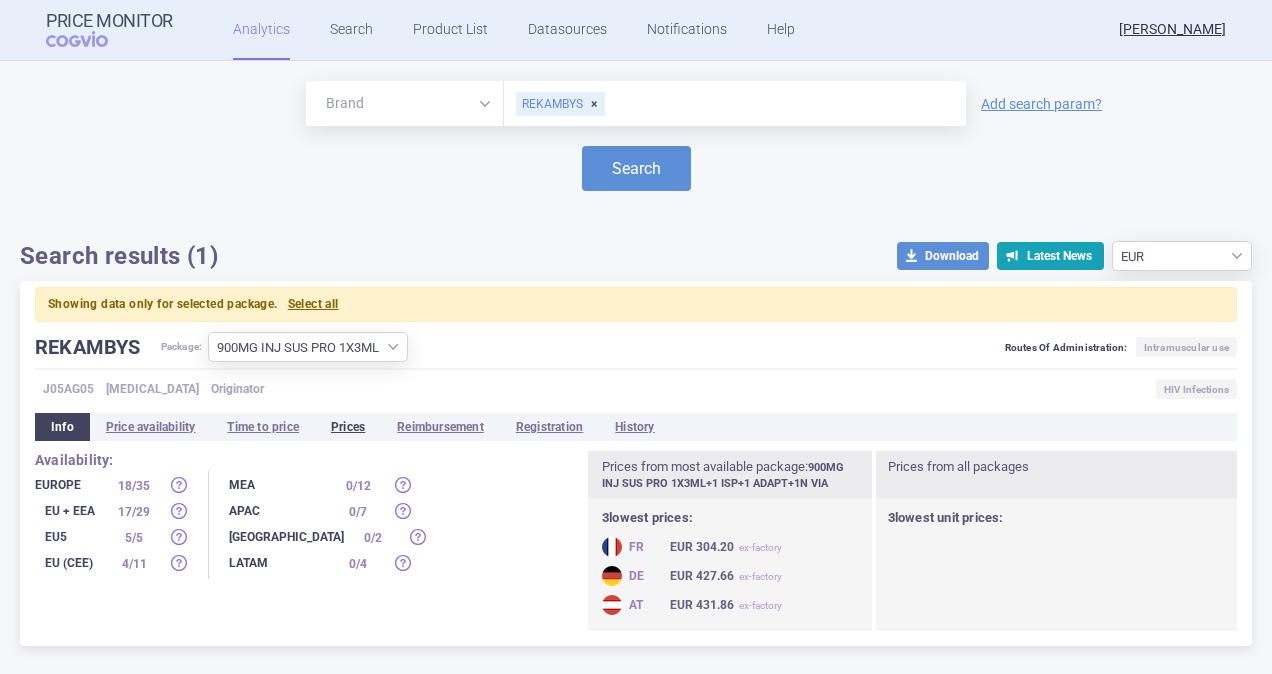 click on "Prices" at bounding box center [348, 427] 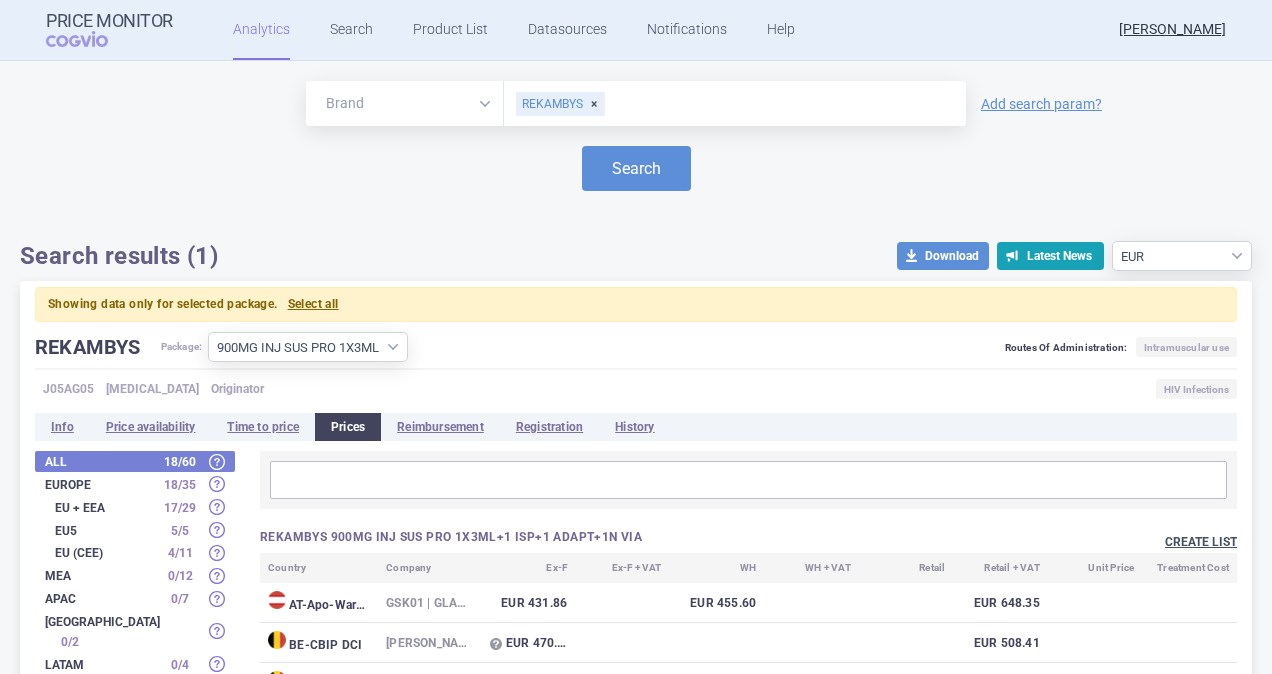 click on "Create list" at bounding box center (1201, 542) 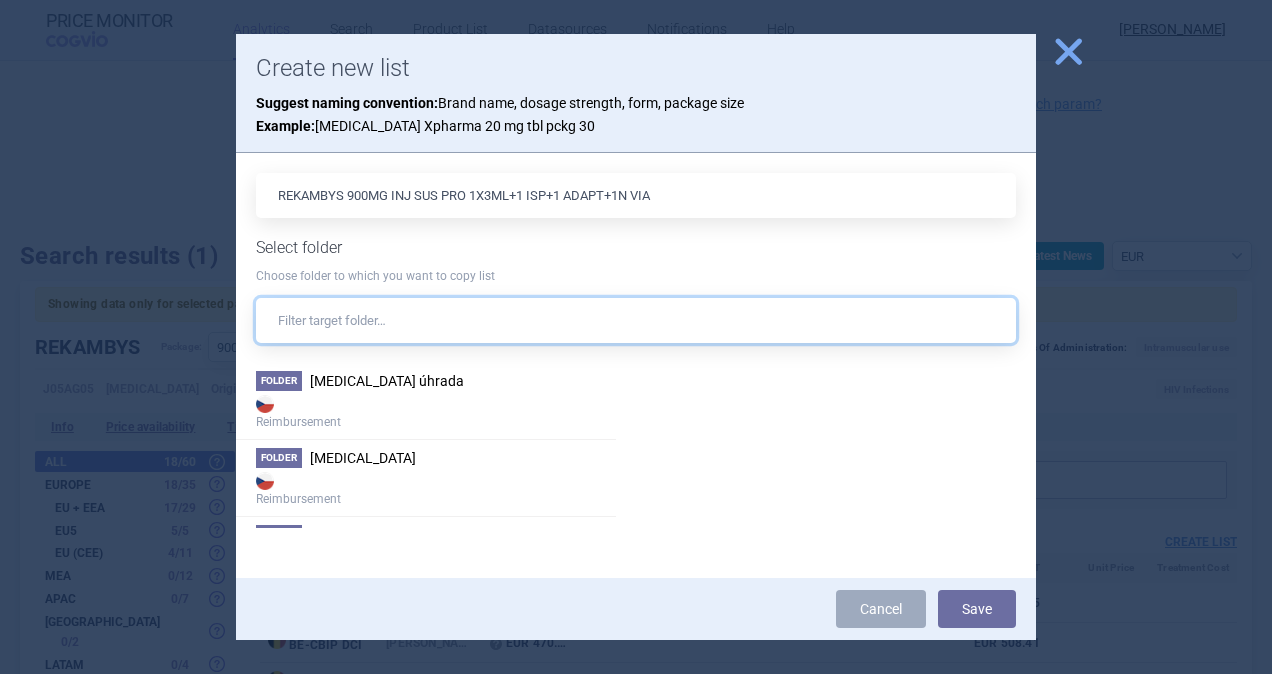 click at bounding box center (636, 320) 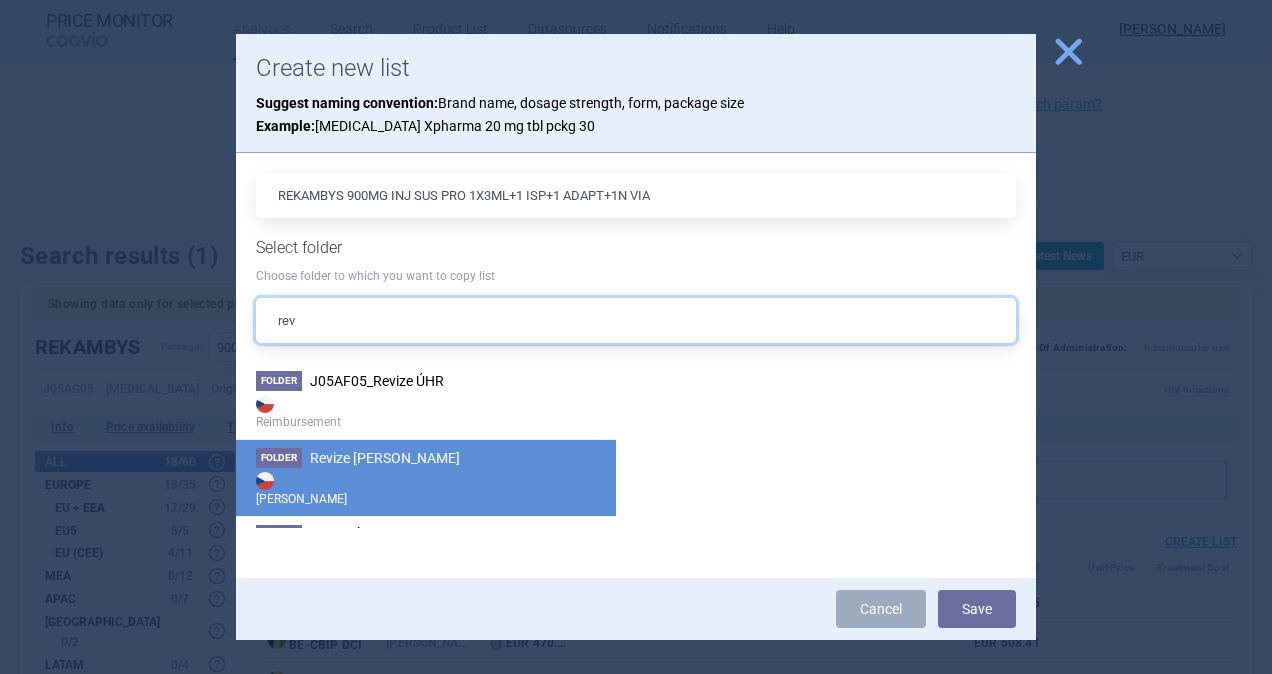 type on "rev" 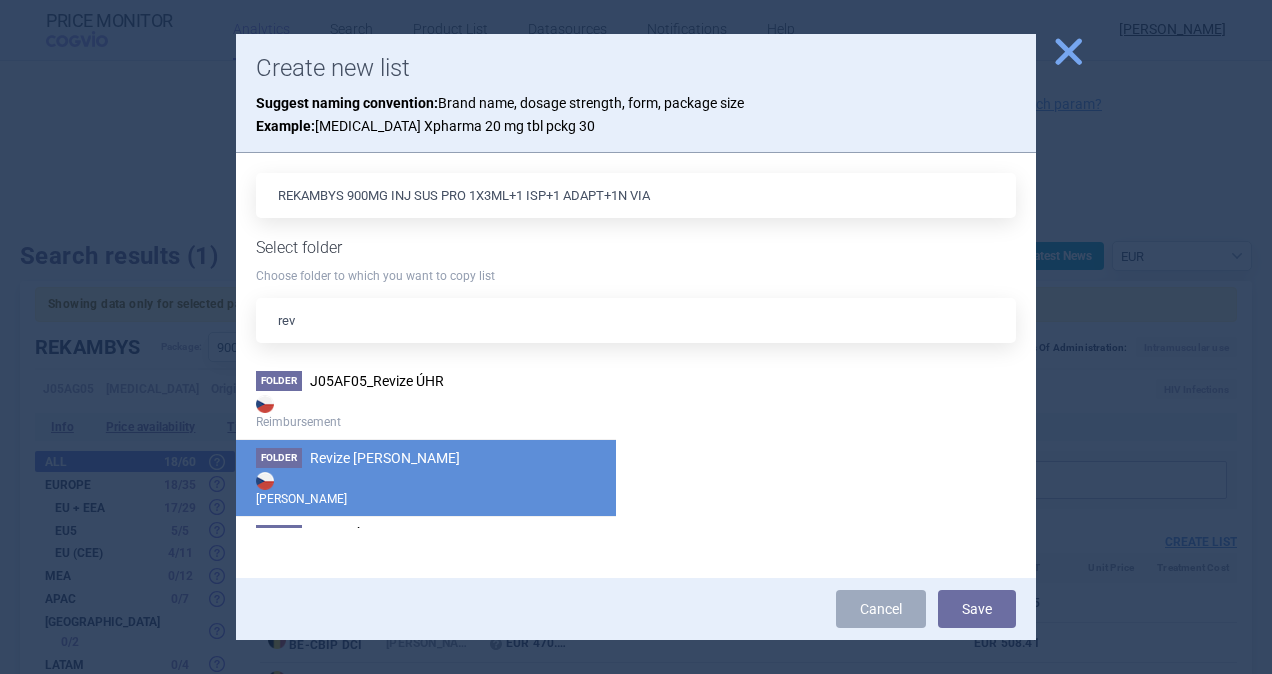 click on "Revize [PERSON_NAME]" at bounding box center (385, 458) 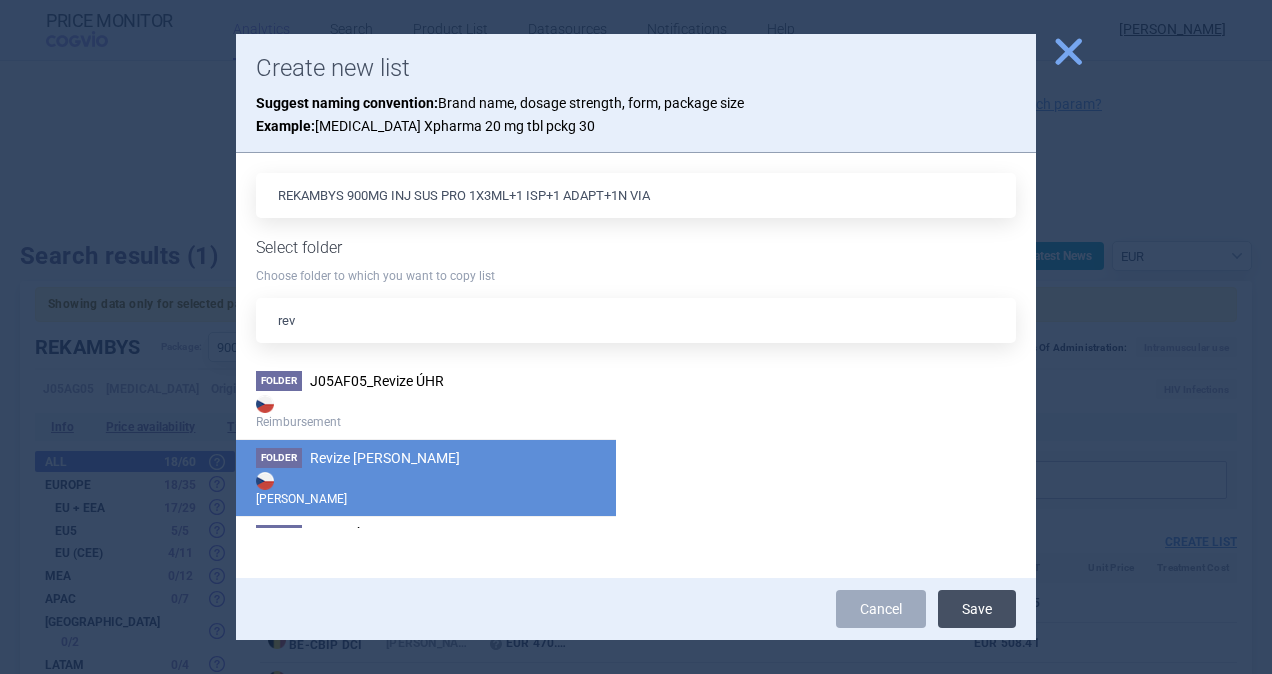 click on "Save" at bounding box center (977, 609) 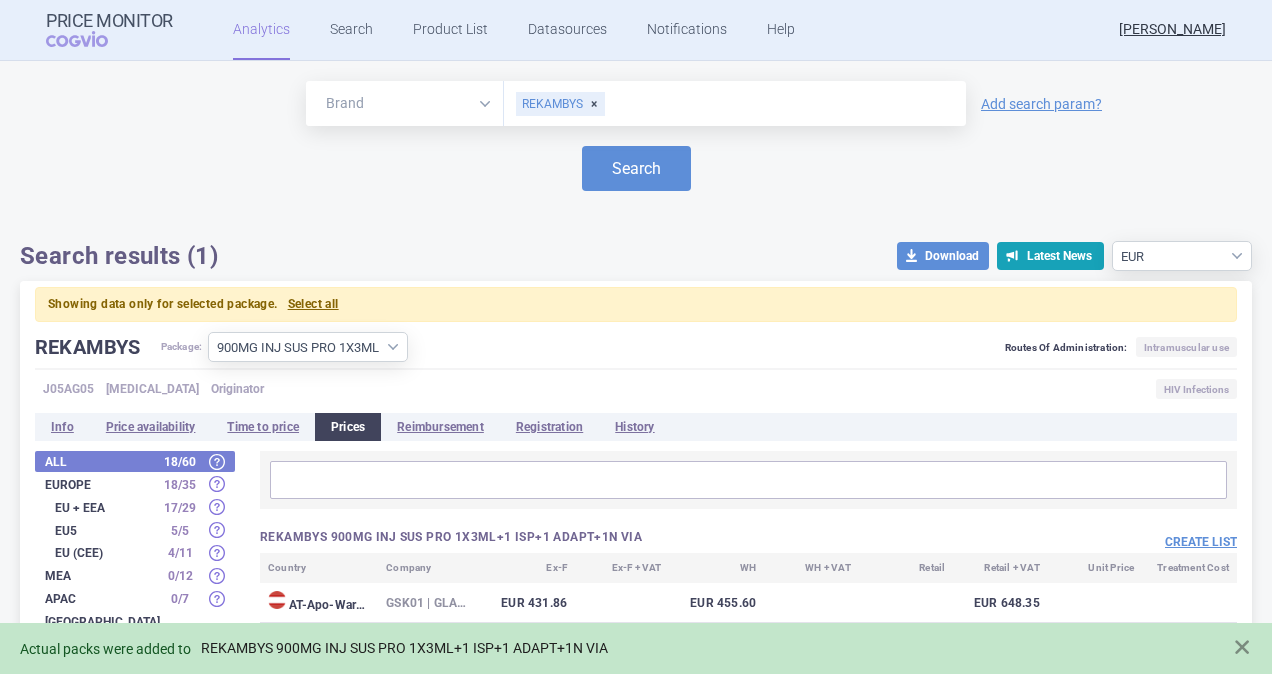 click on "REKAMBYS 900MG INJ SUS PRO 1X3ML+1 ISP+1 ADAPT+1N VIA" at bounding box center [404, 648] 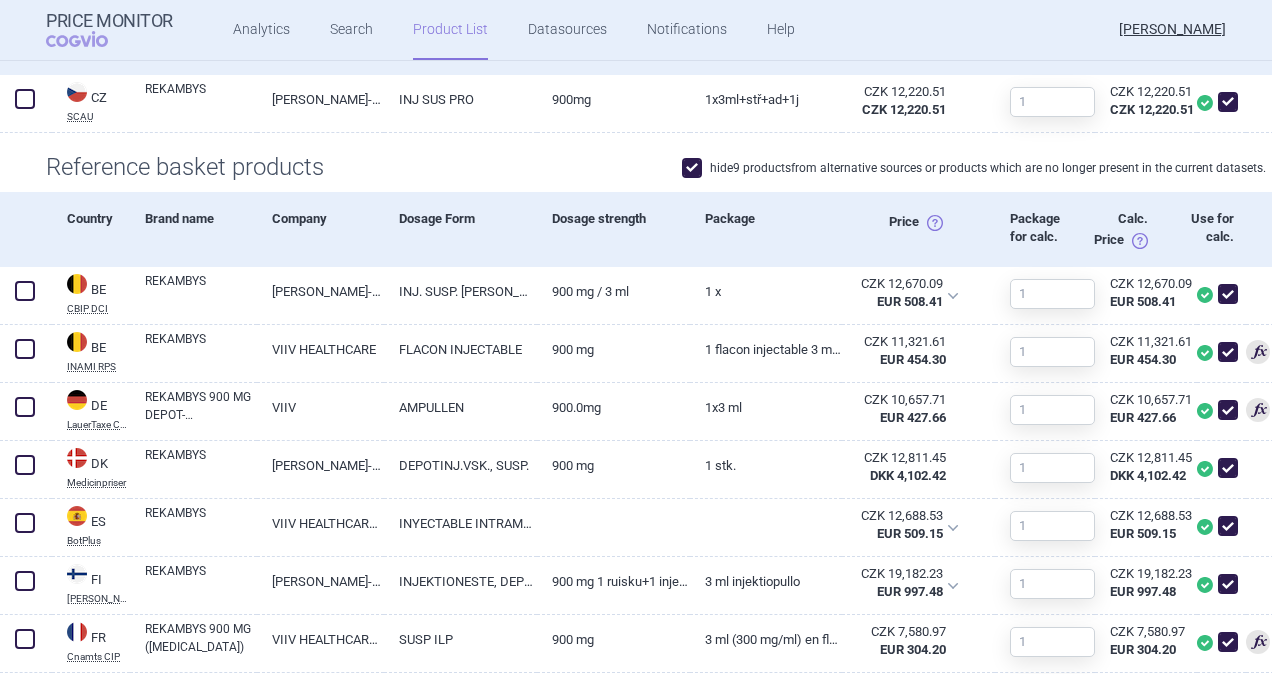 scroll, scrollTop: 600, scrollLeft: 0, axis: vertical 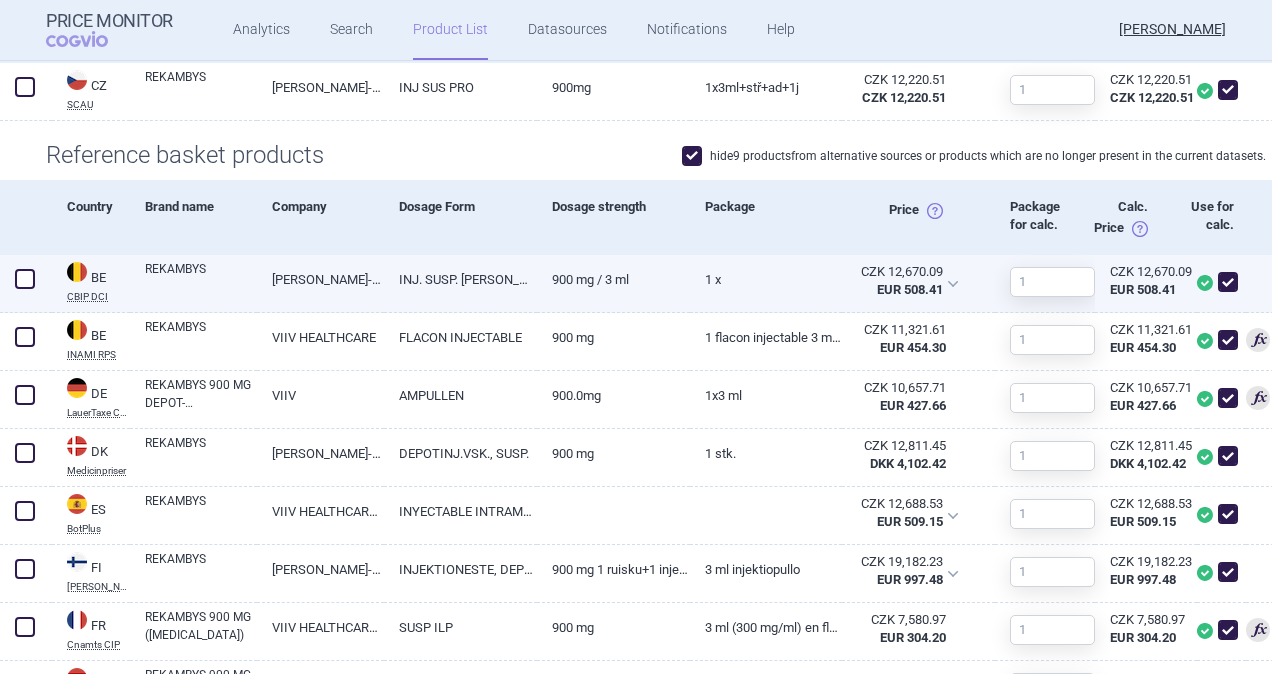 click at bounding box center [25, 279] 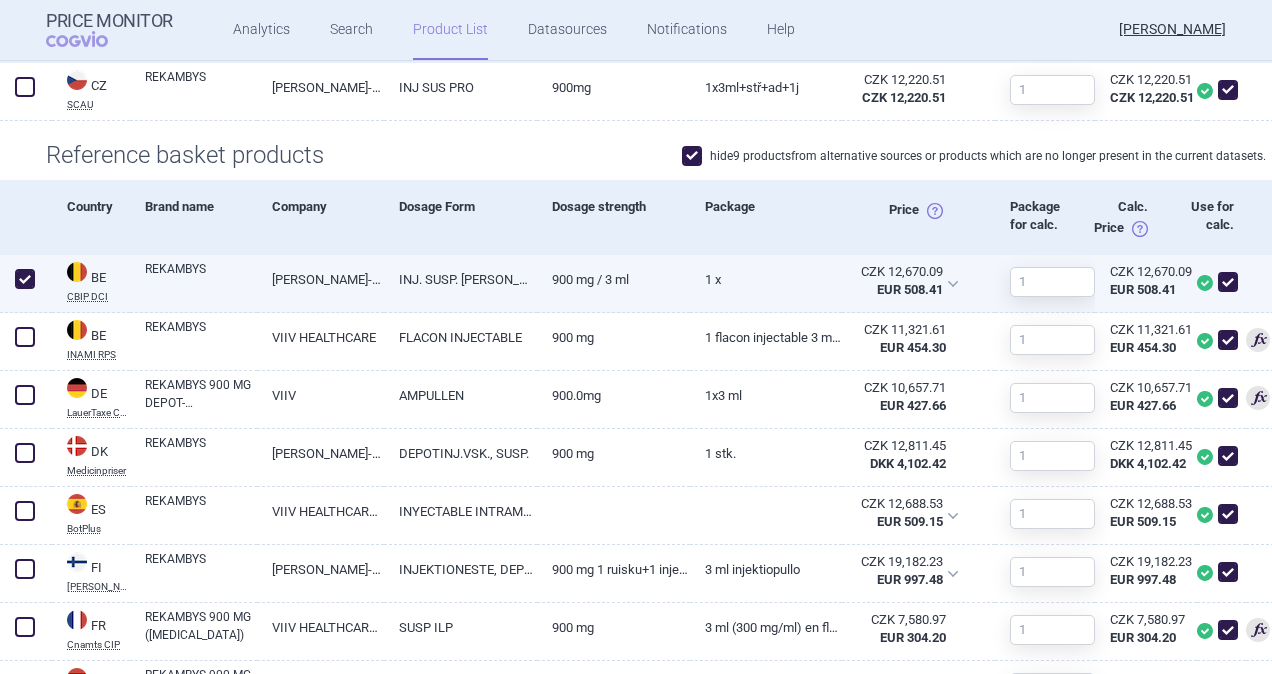 checkbox on "true" 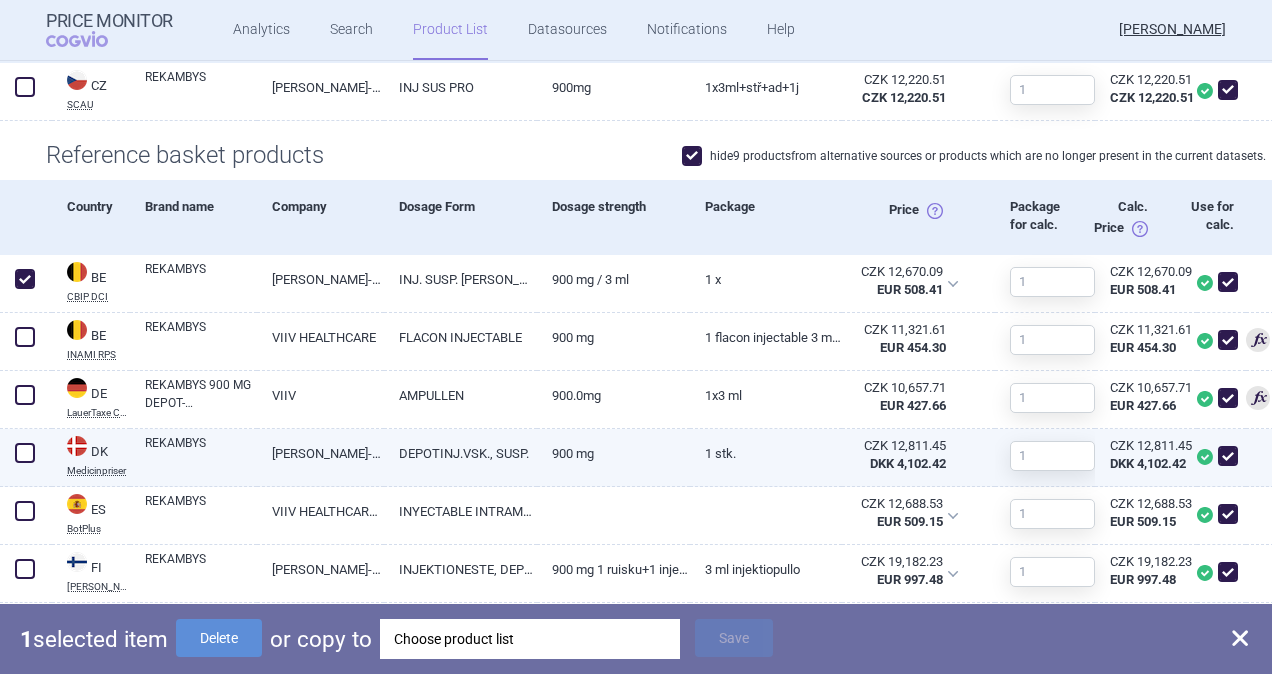 click at bounding box center [25, 453] 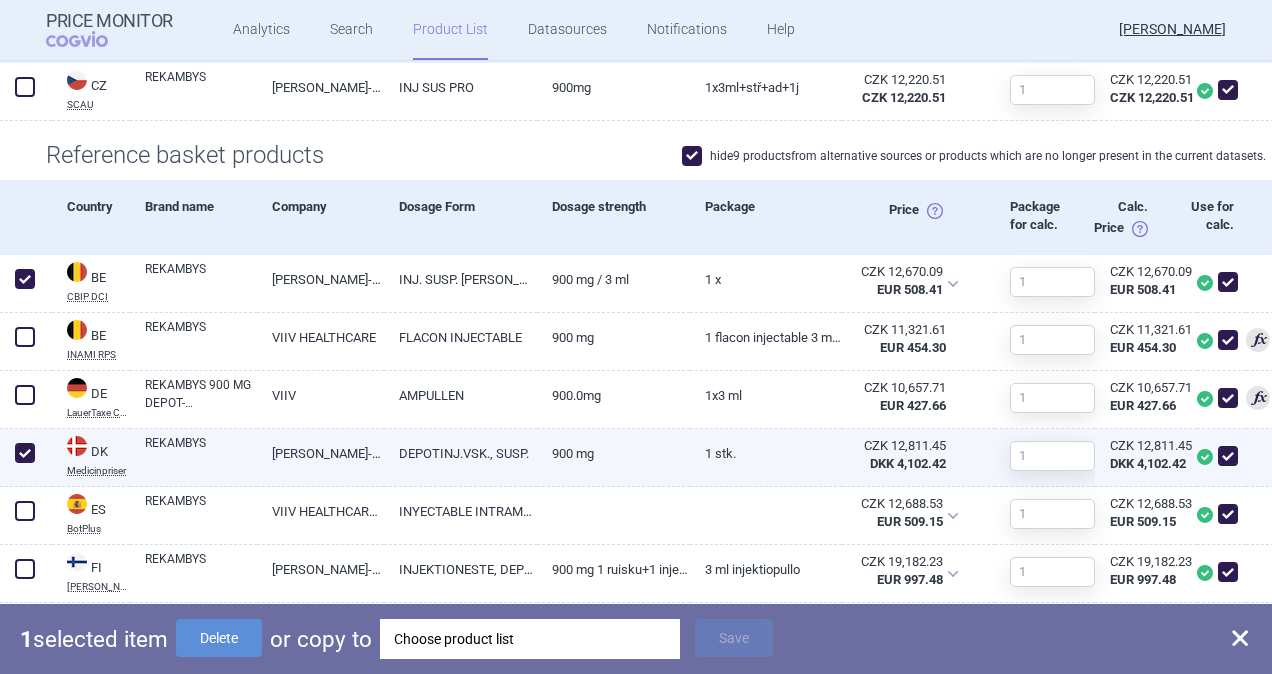 checkbox on "true" 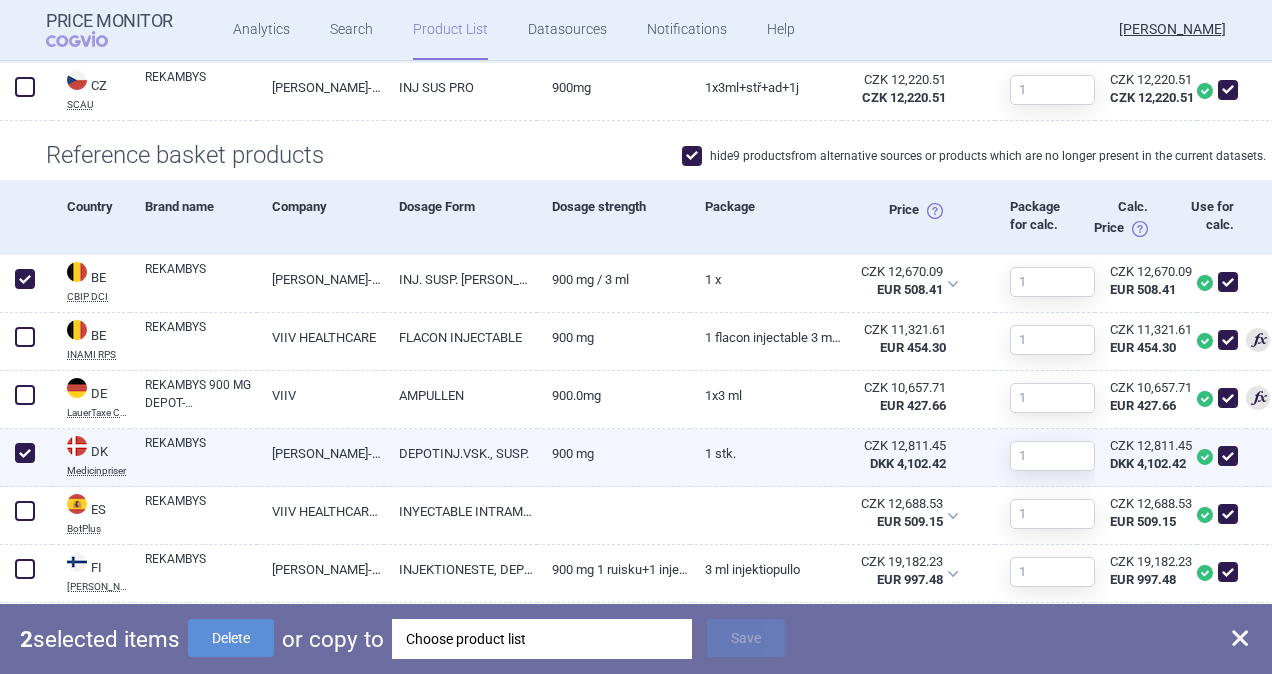 scroll, scrollTop: 700, scrollLeft: 0, axis: vertical 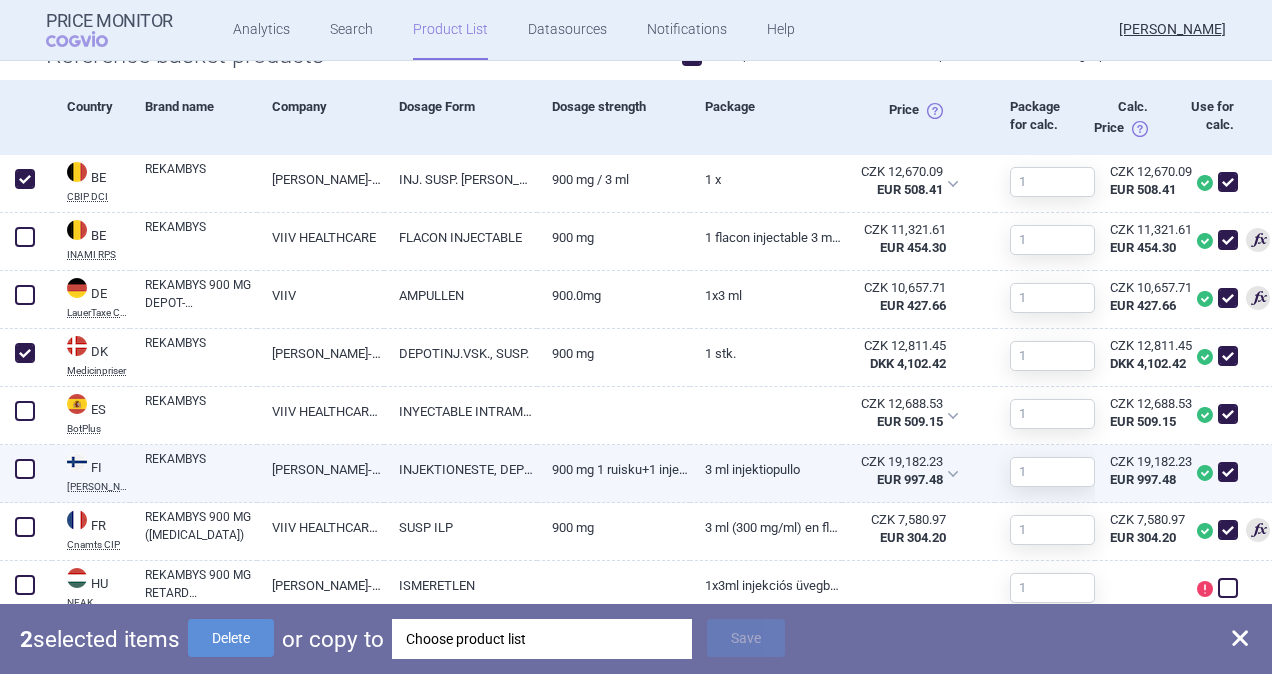 click at bounding box center (25, 469) 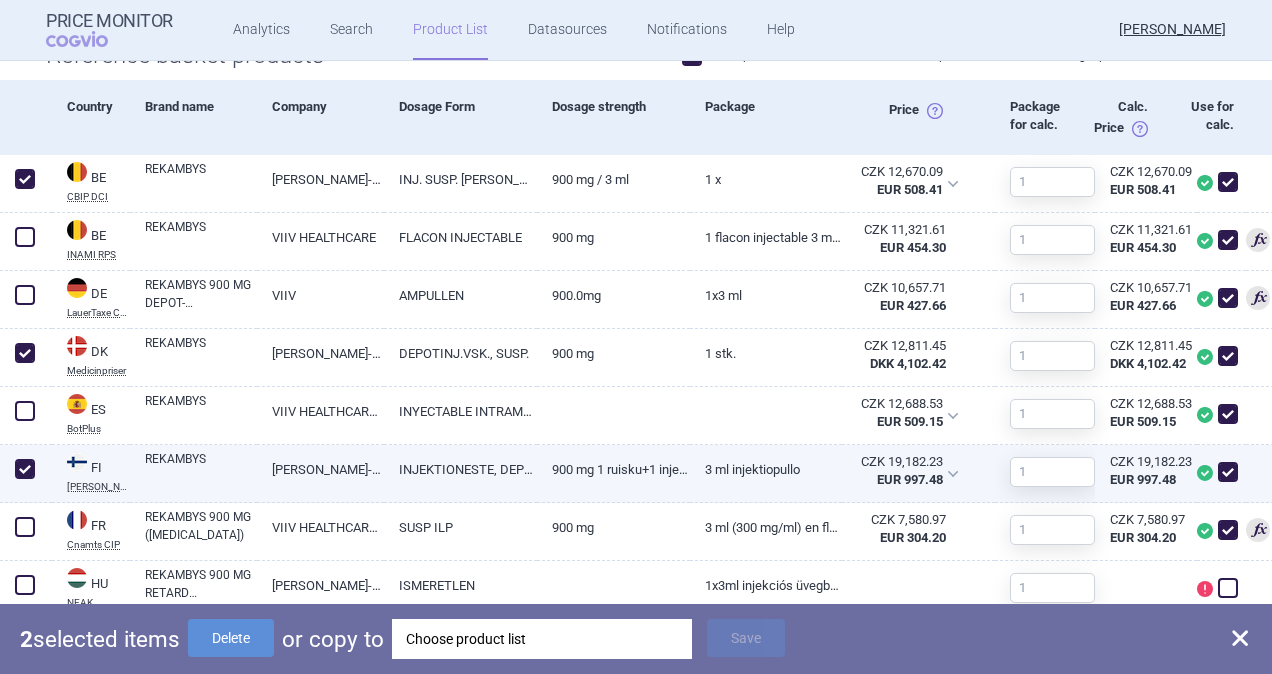 checkbox on "true" 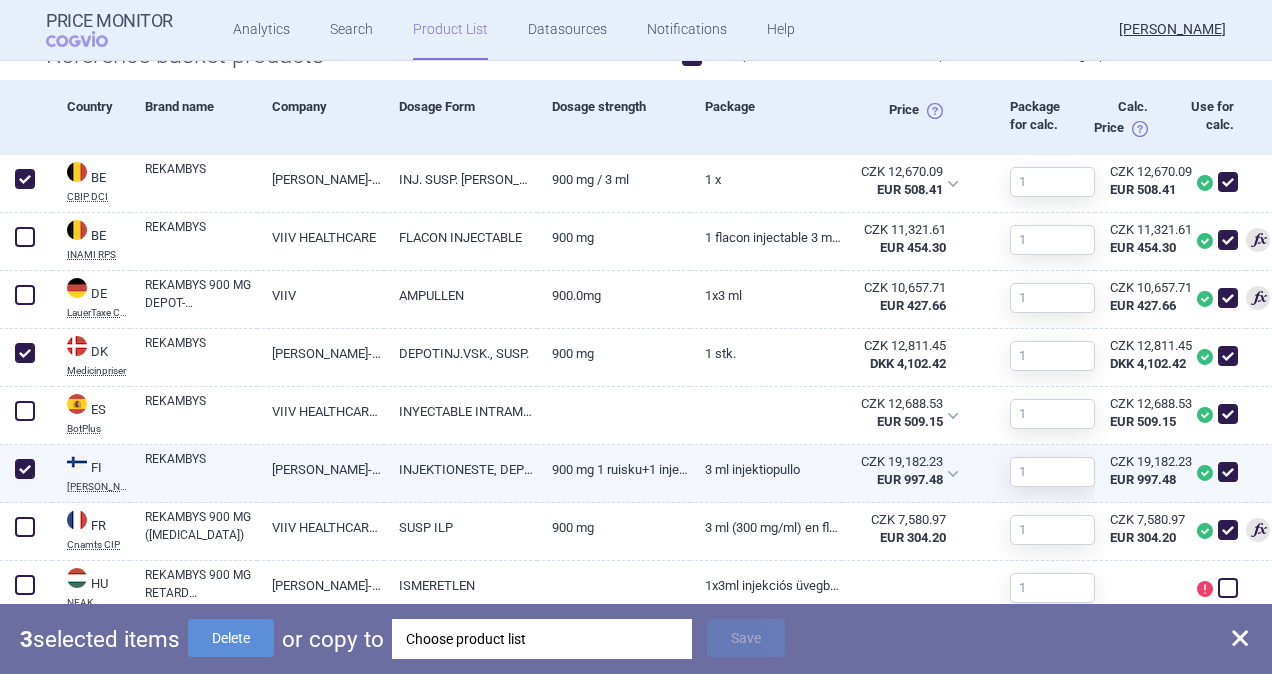 scroll, scrollTop: 800, scrollLeft: 0, axis: vertical 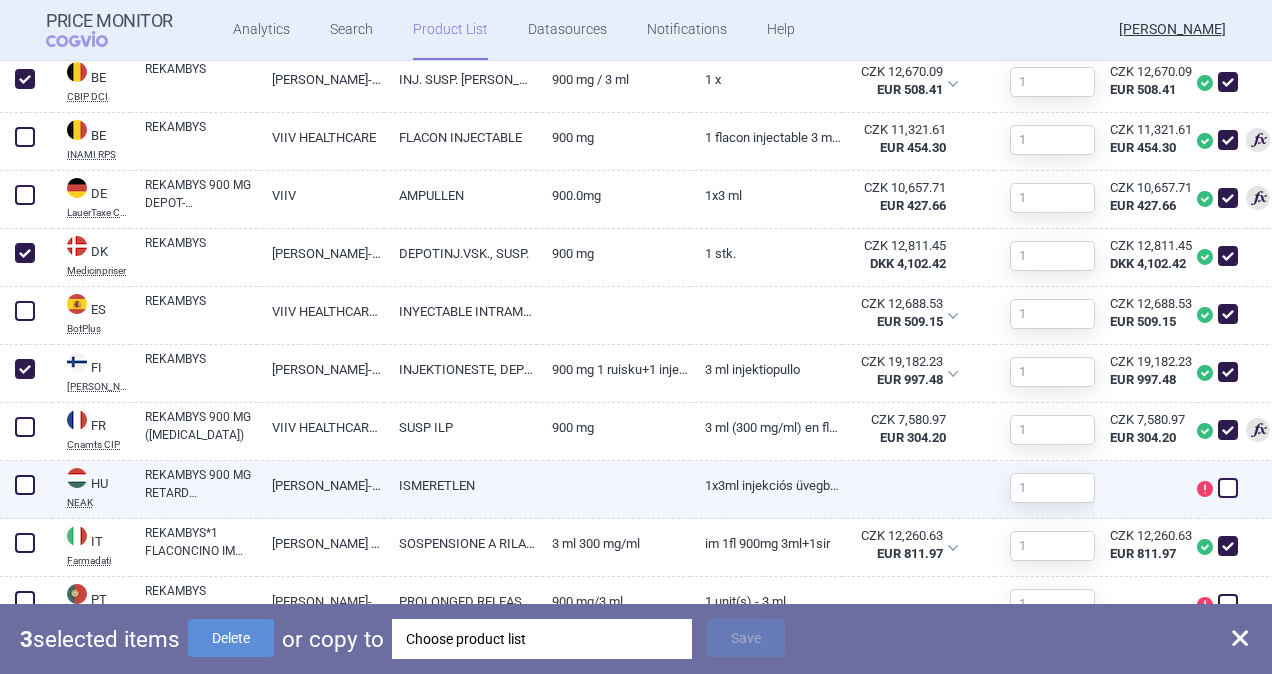 click at bounding box center (25, 485) 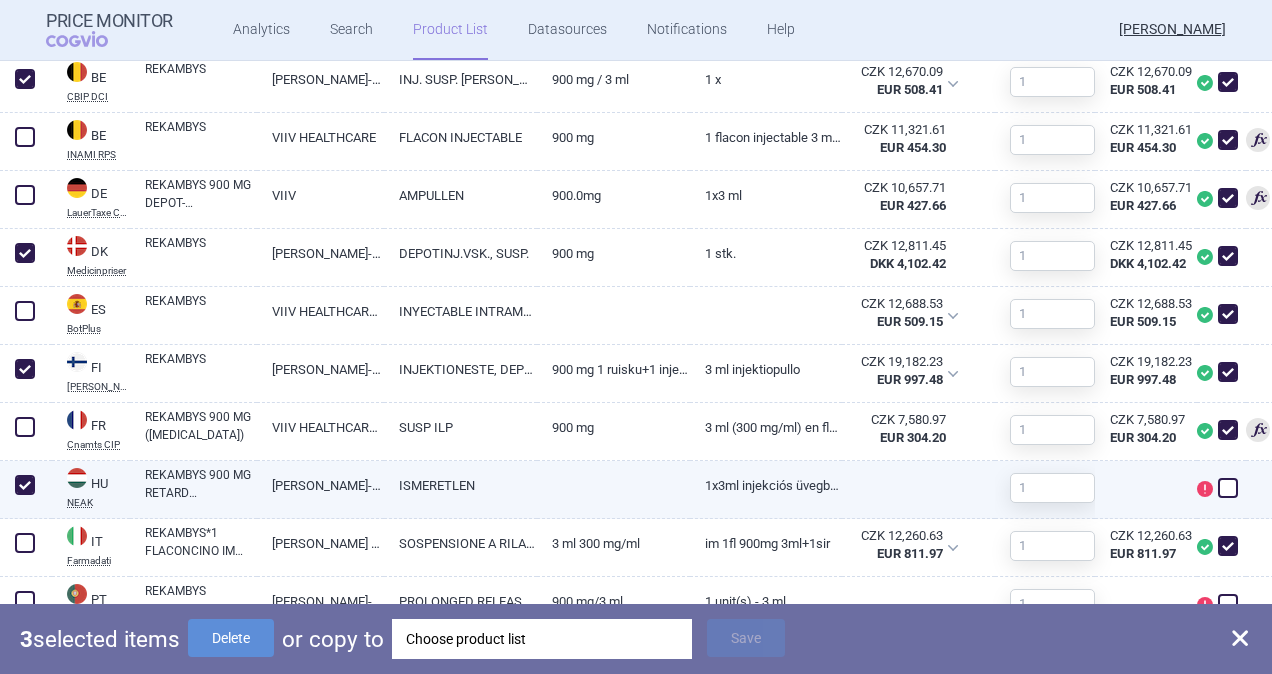 checkbox on "true" 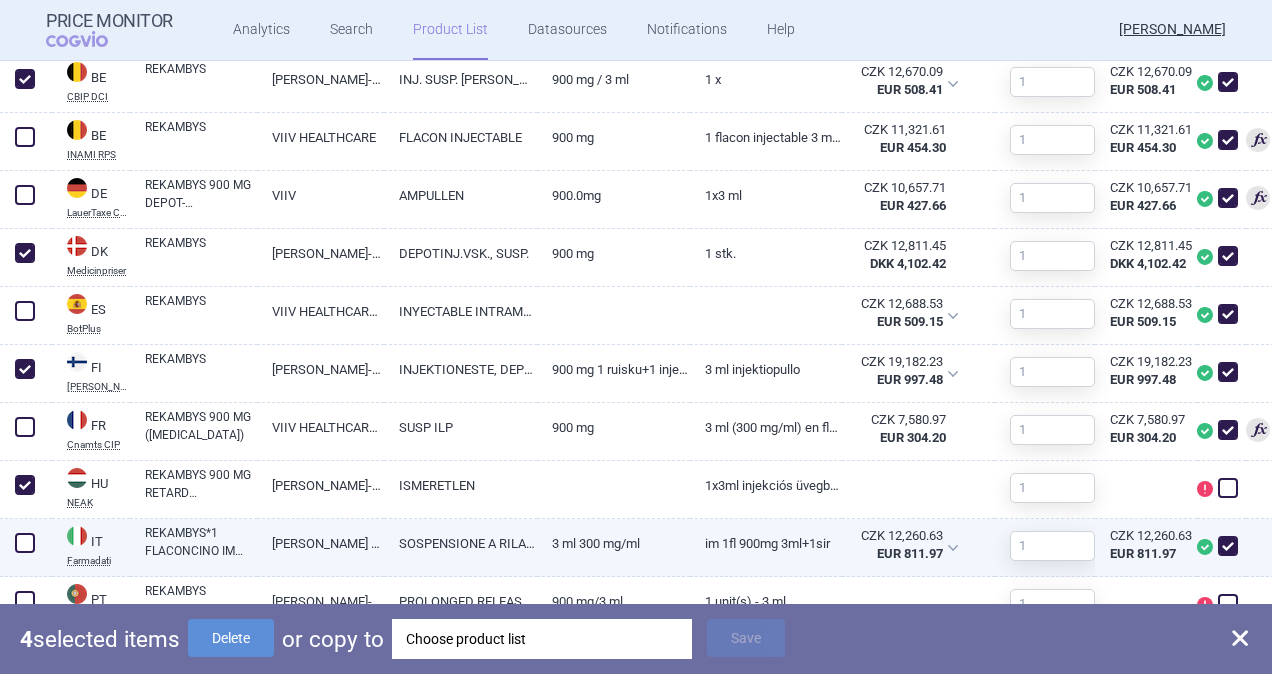 click at bounding box center [25, 543] 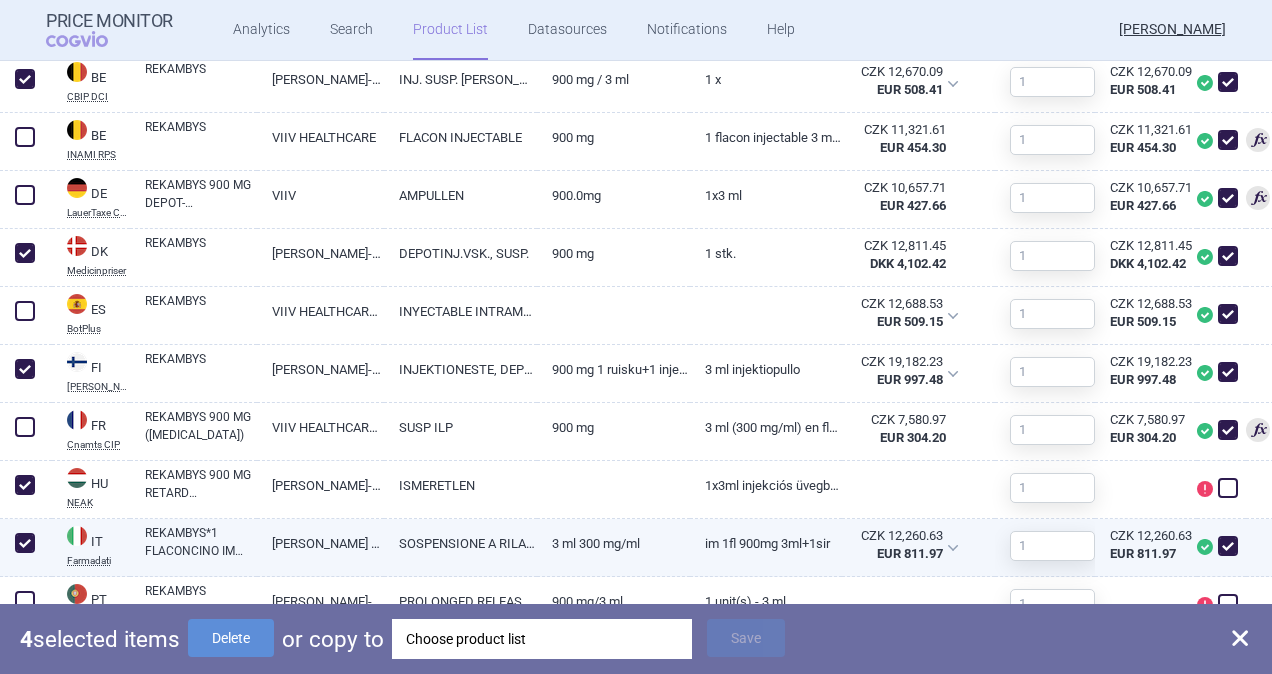 checkbox on "true" 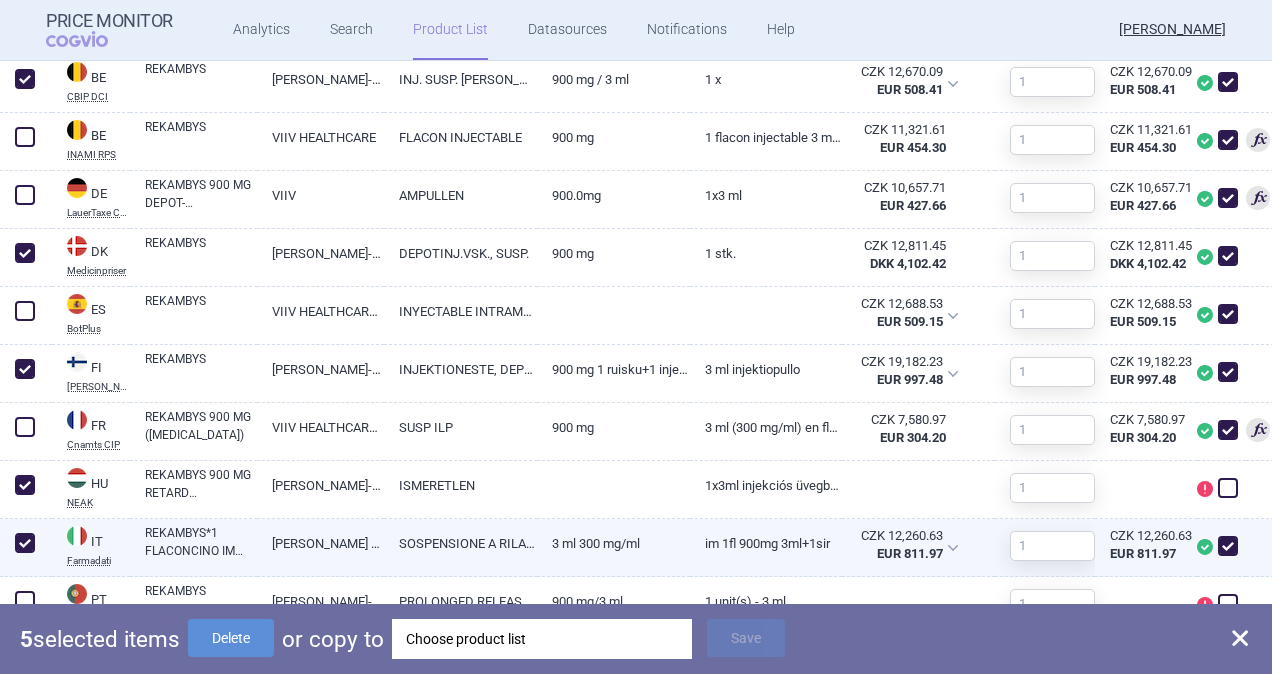 scroll, scrollTop: 900, scrollLeft: 0, axis: vertical 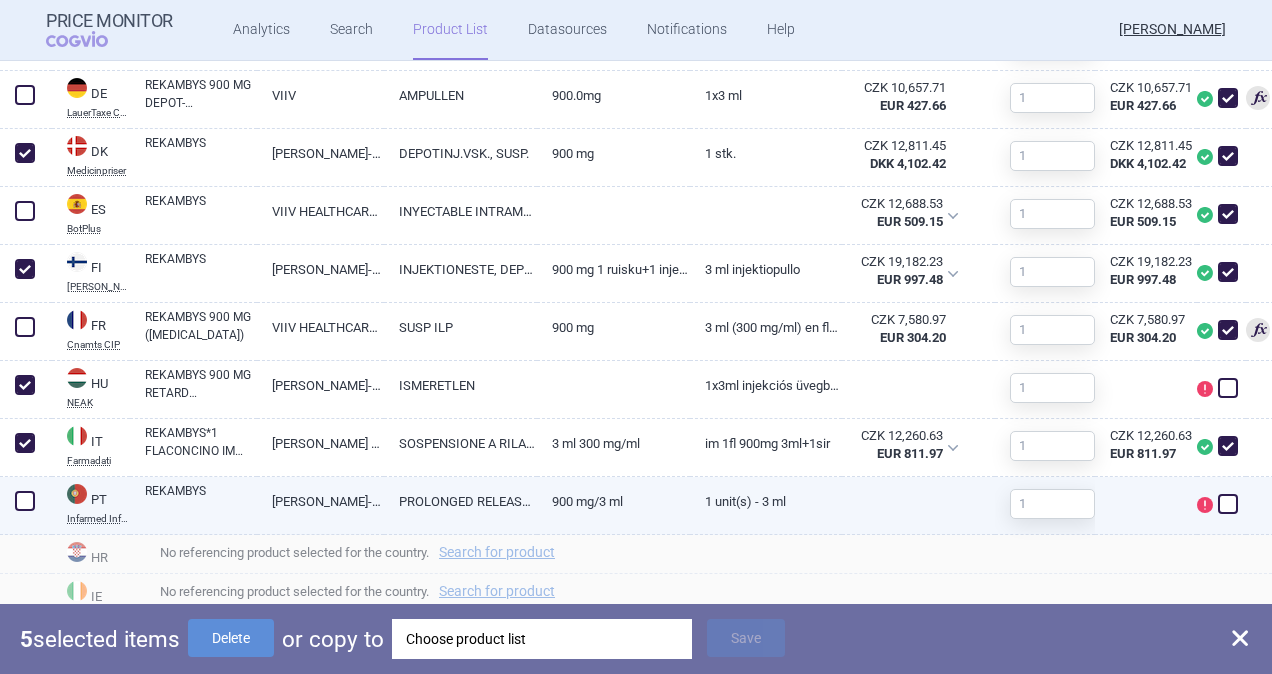 click at bounding box center [25, 501] 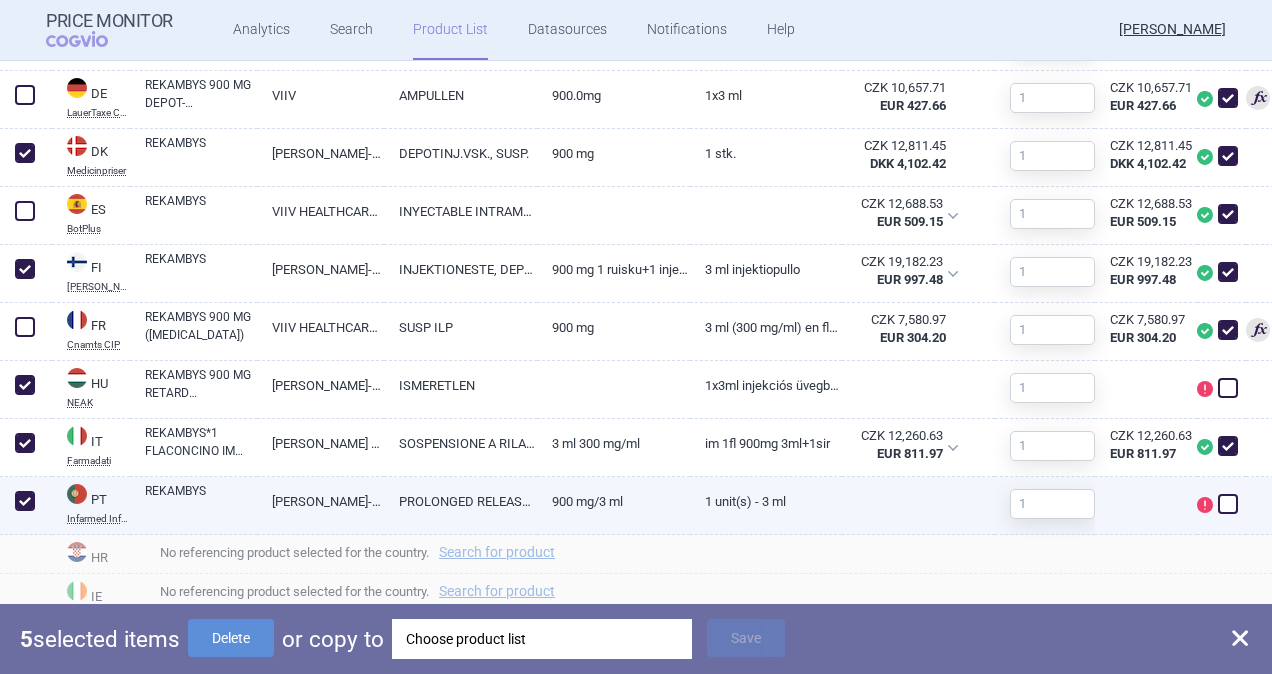 checkbox on "true" 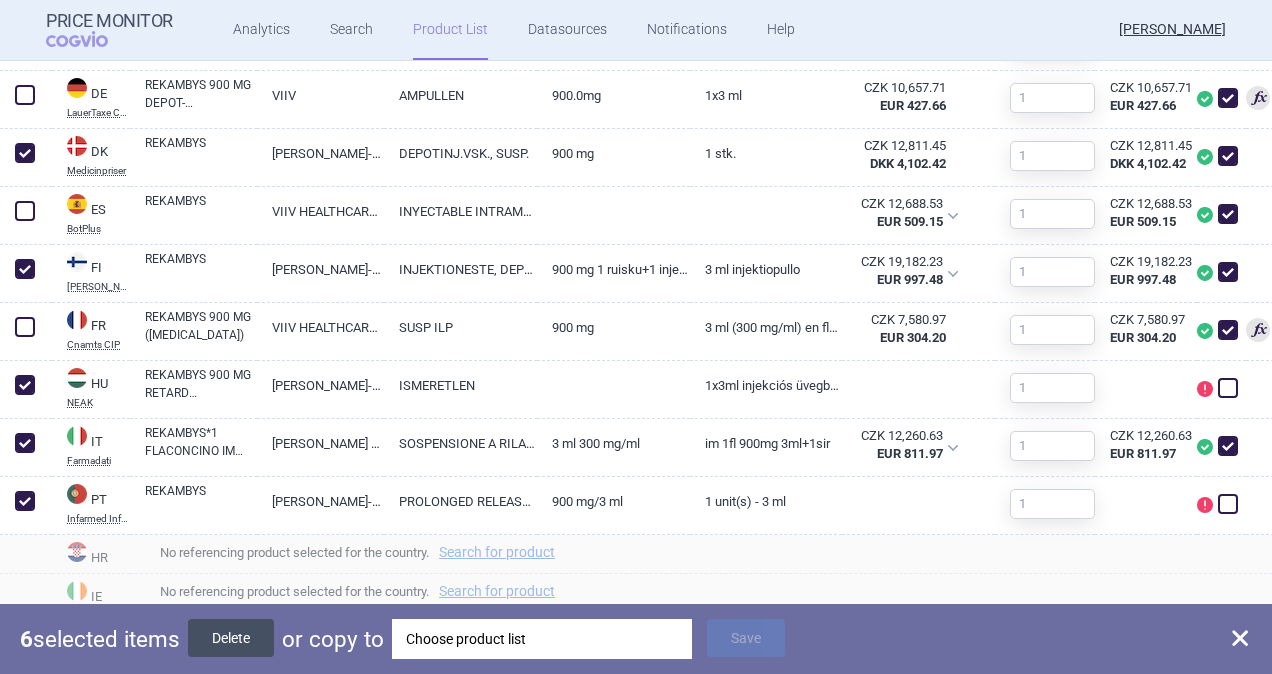 click on "Delete" at bounding box center [231, 638] 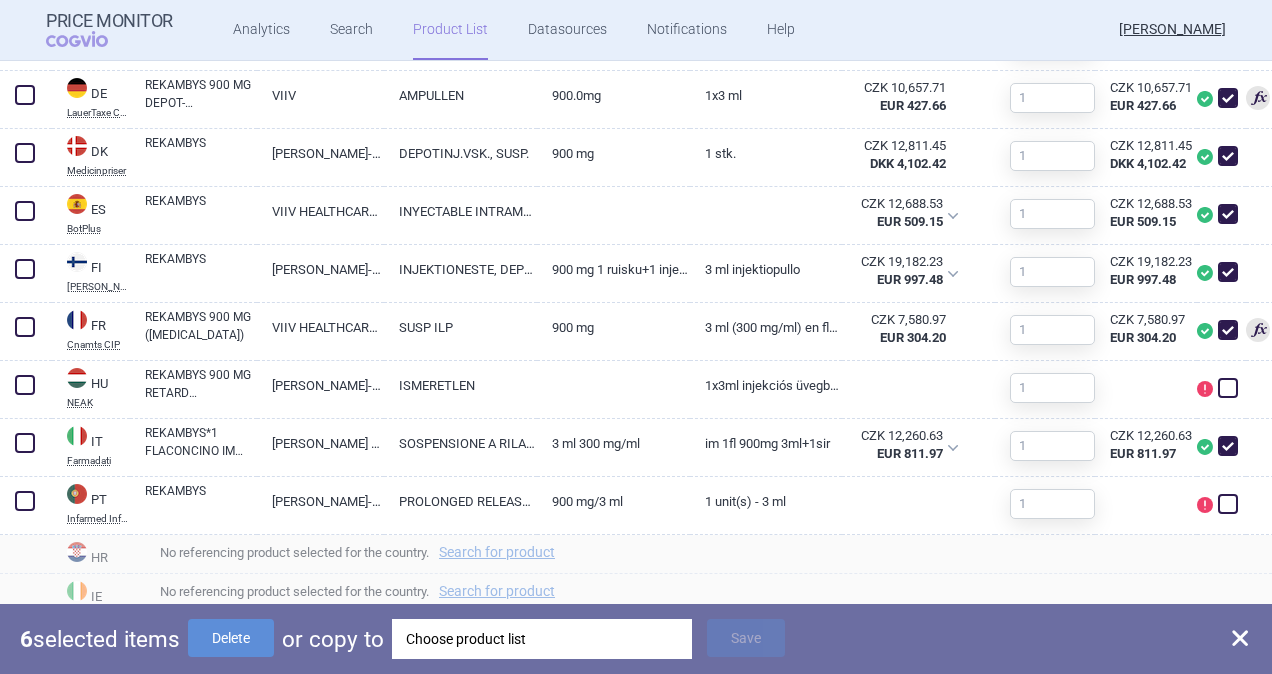 checkbox on "false" 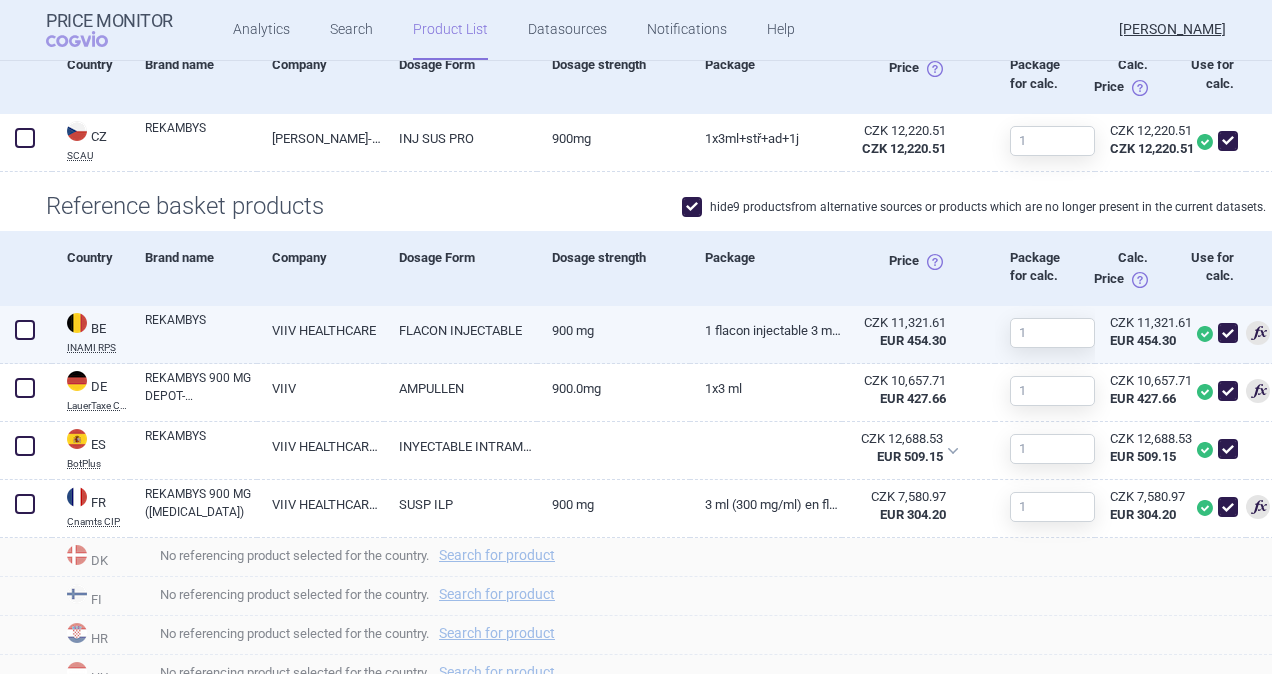 scroll, scrollTop: 542, scrollLeft: 0, axis: vertical 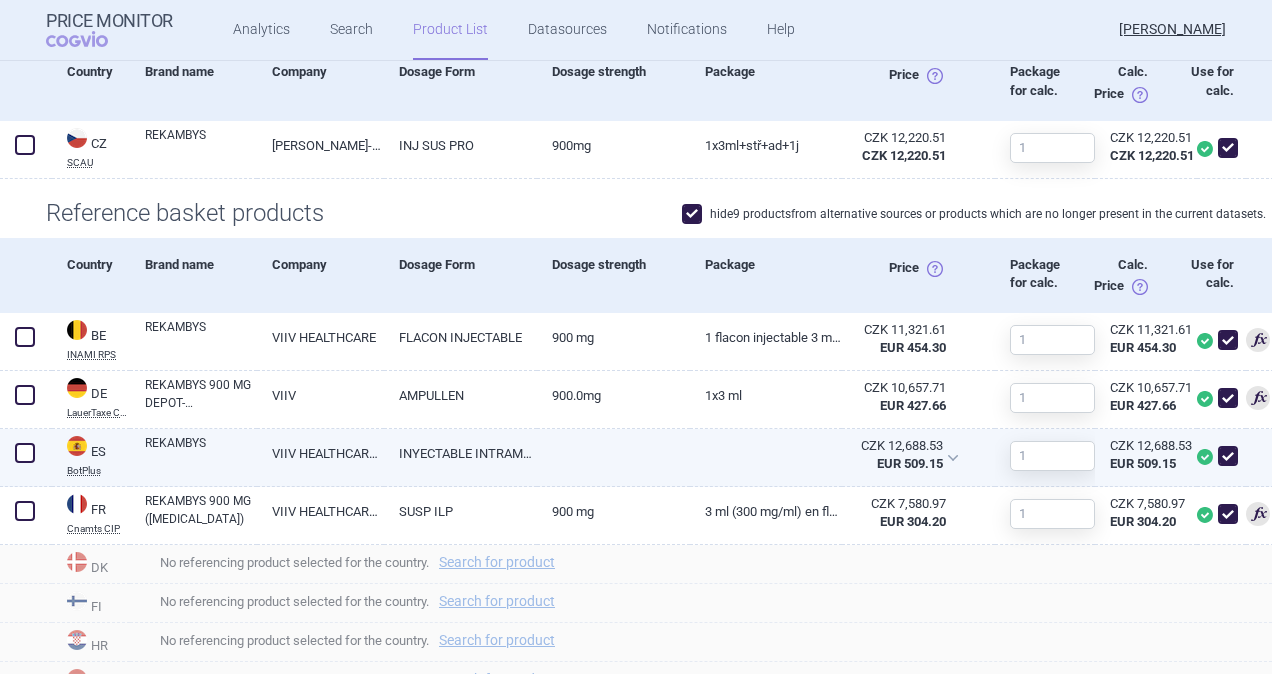 click on "REKAMBYS" at bounding box center (201, 452) 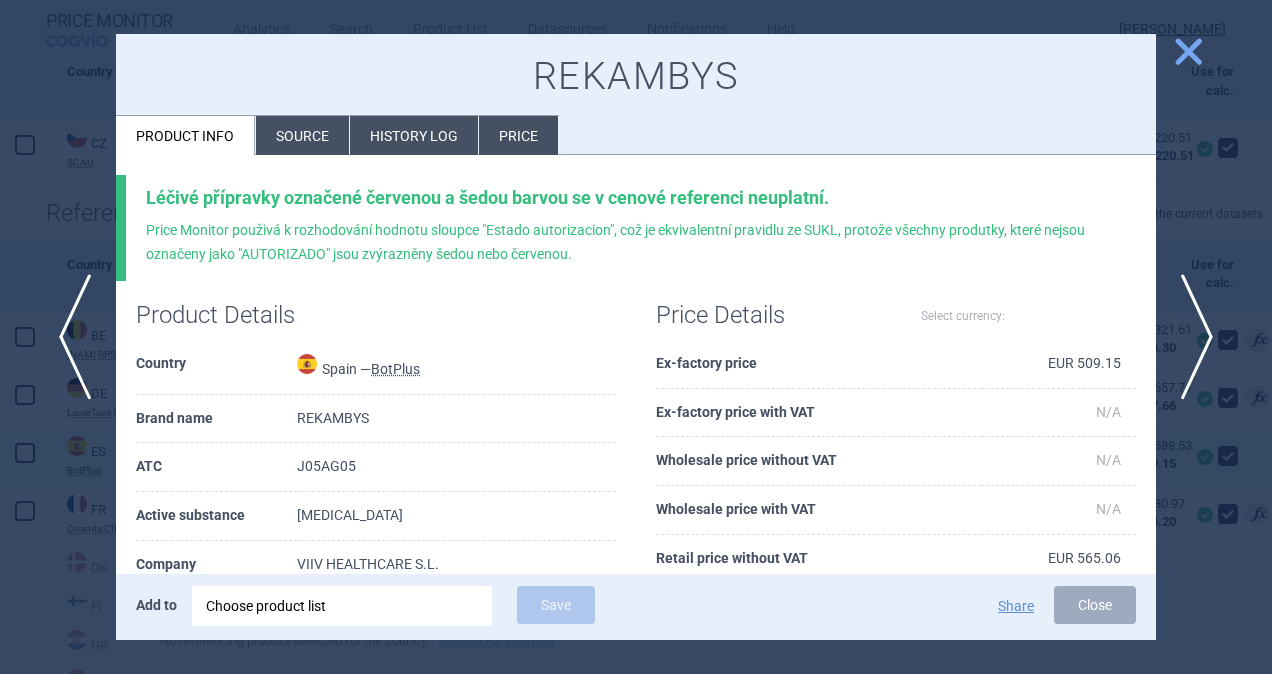 select on "EUR" 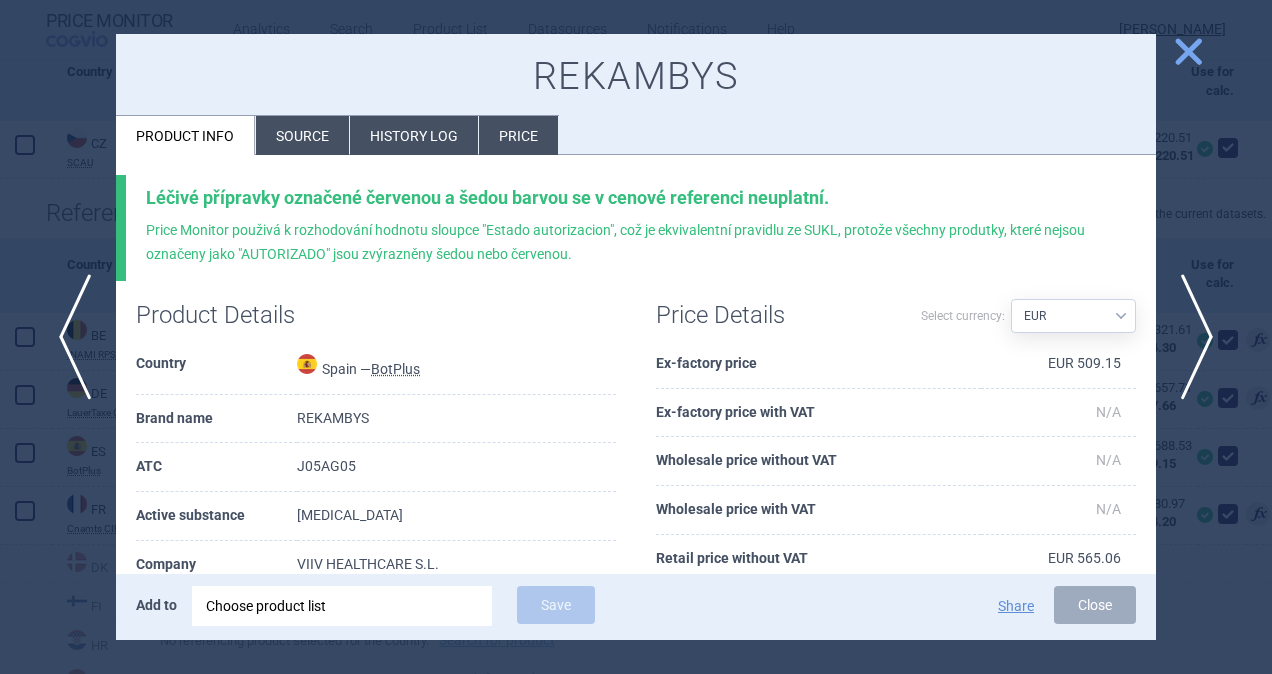 click on "Source" at bounding box center [302, 135] 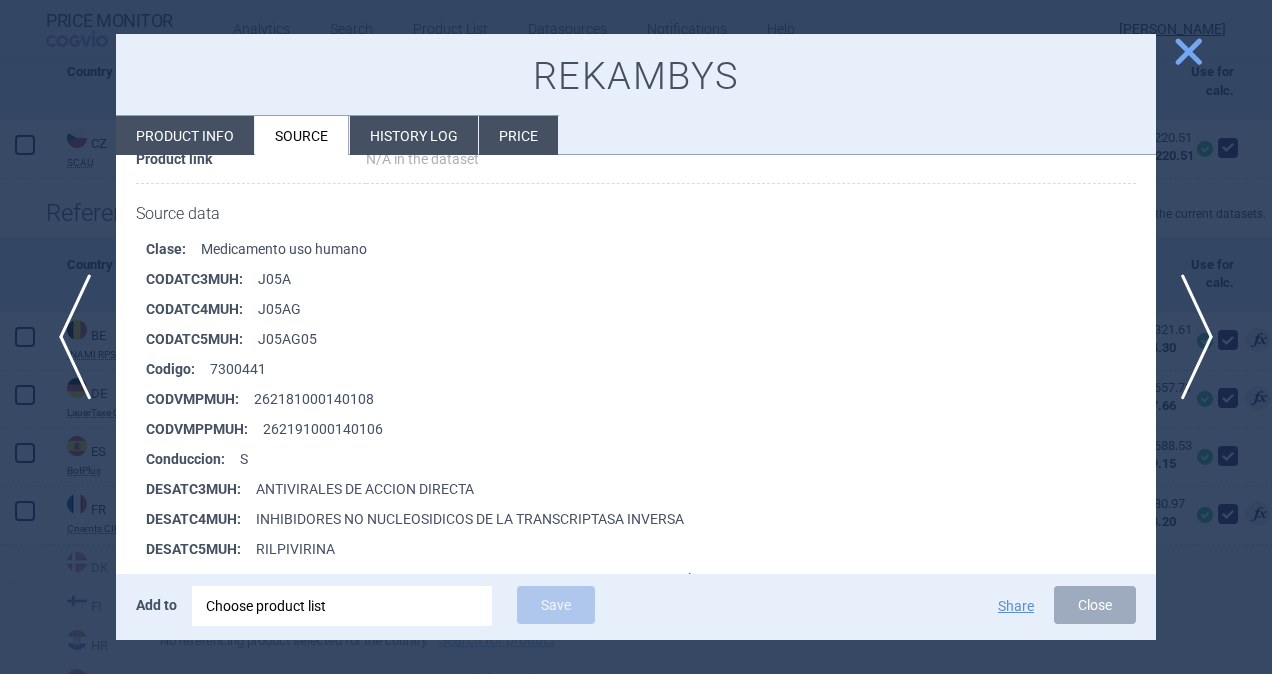 scroll, scrollTop: 400, scrollLeft: 0, axis: vertical 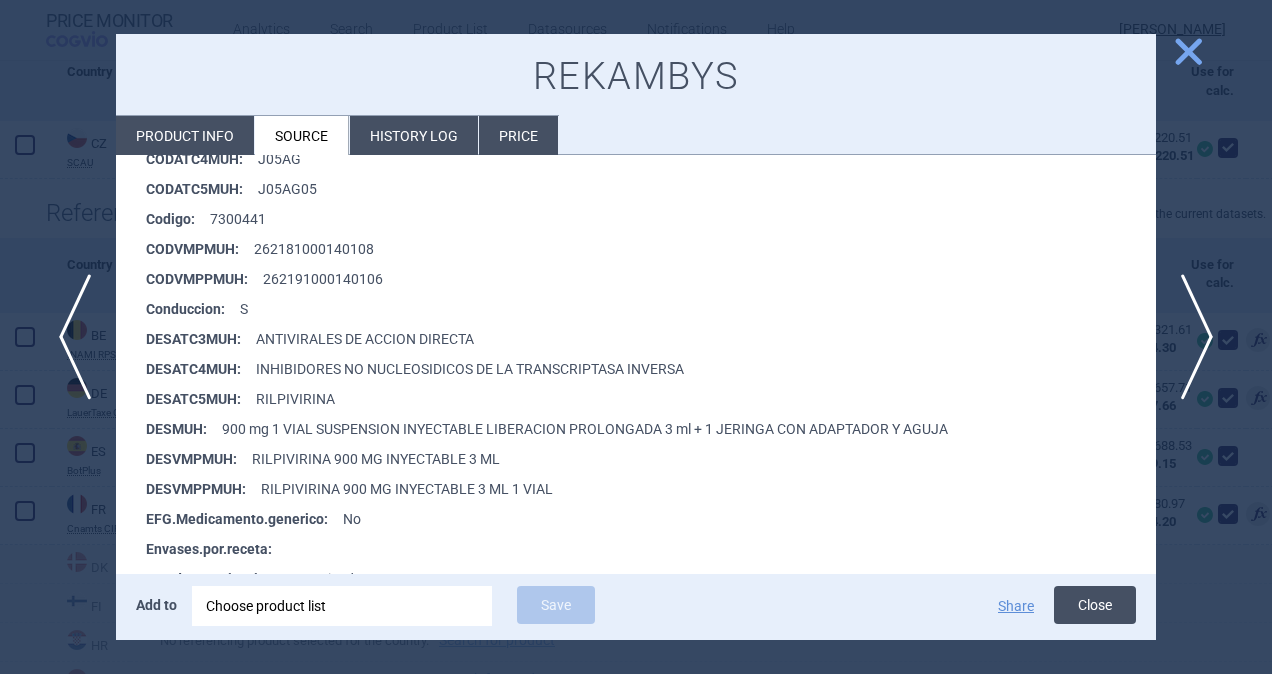 click on "Close" at bounding box center (1095, 605) 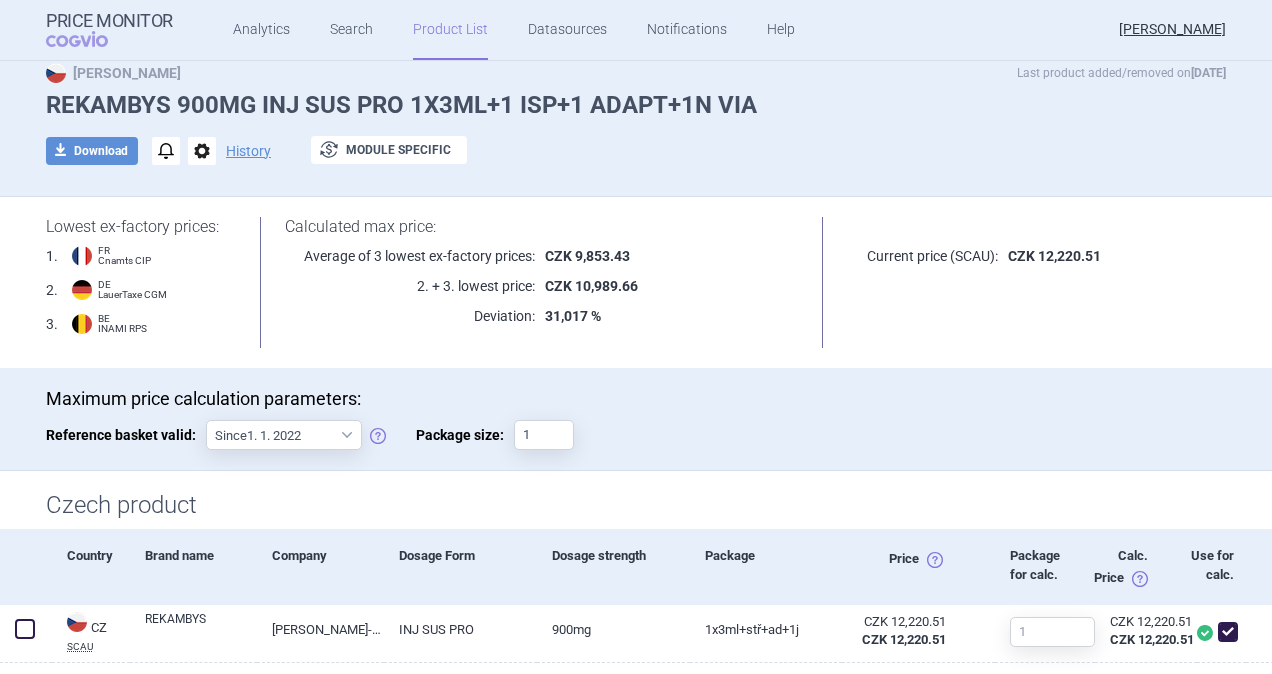 scroll, scrollTop: 42, scrollLeft: 0, axis: vertical 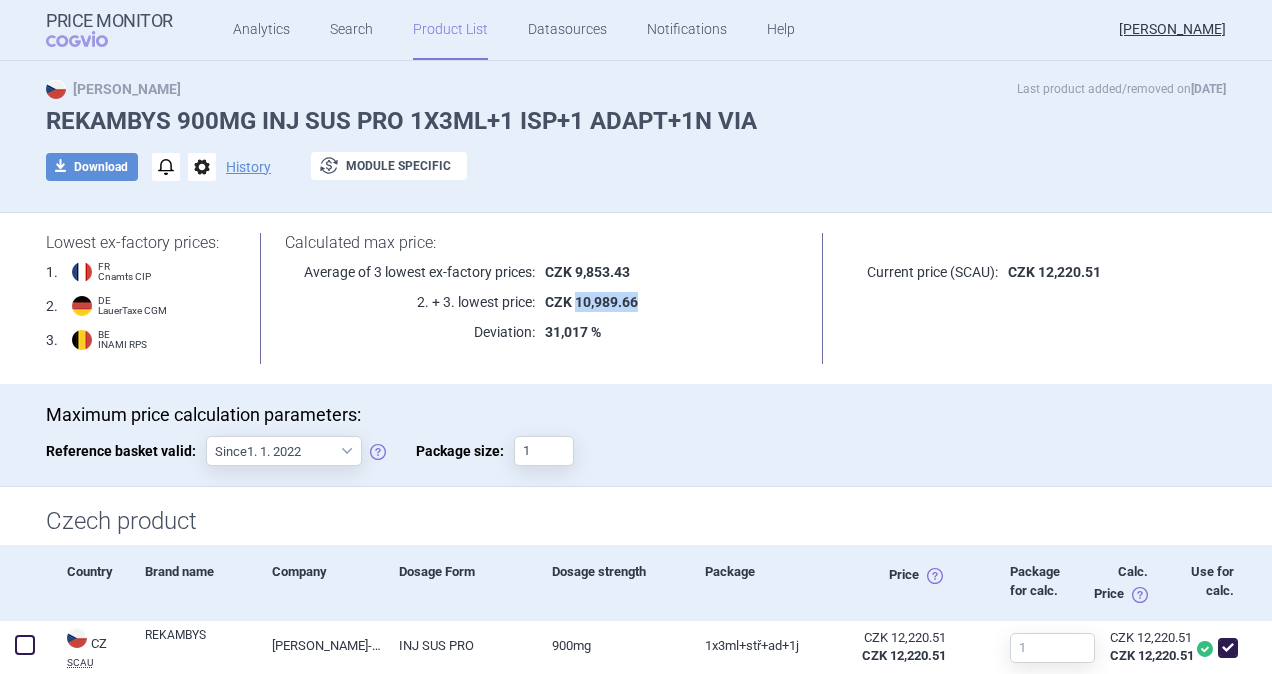 drag, startPoint x: 571, startPoint y: 303, endPoint x: 630, endPoint y: 303, distance: 59 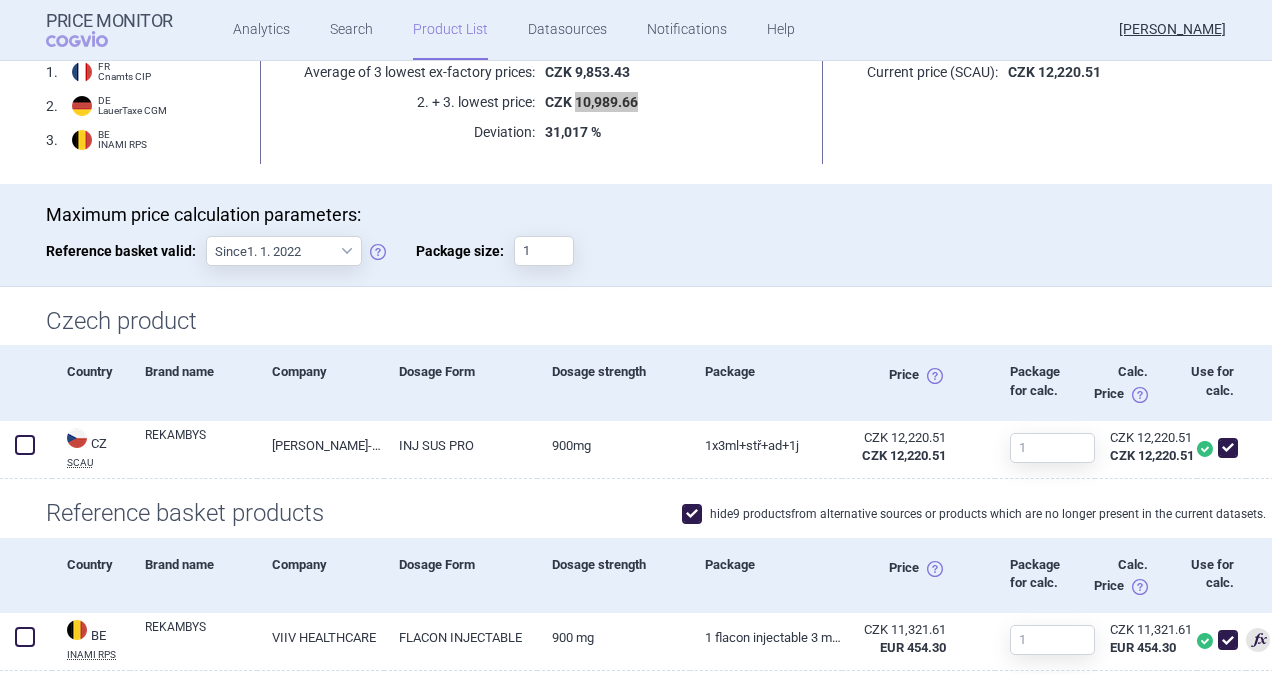 scroll, scrollTop: 0, scrollLeft: 0, axis: both 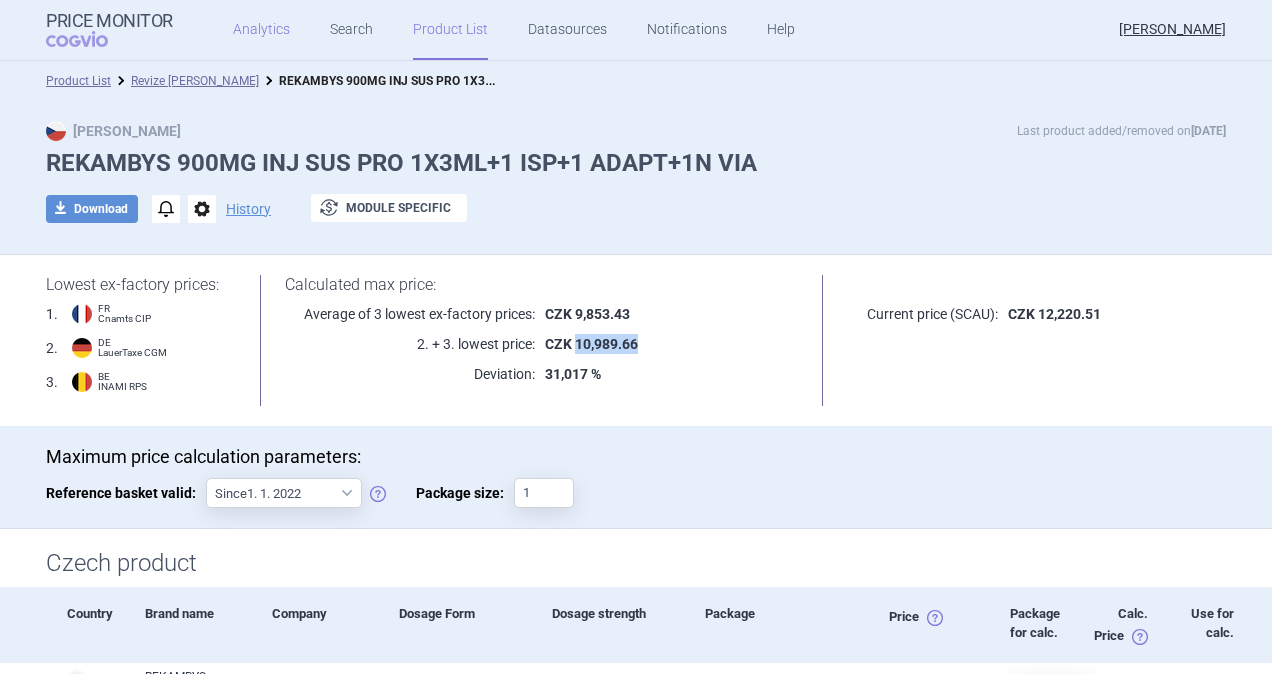 click on "Analytics" at bounding box center [261, 30] 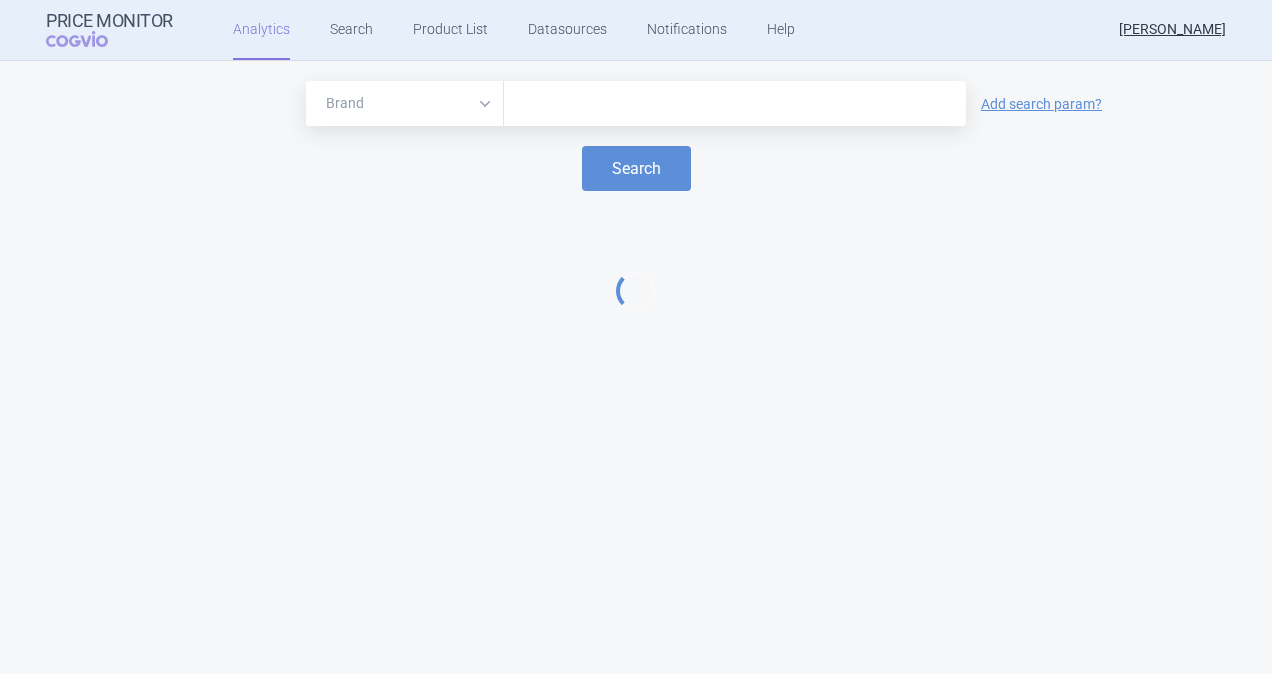 click at bounding box center [735, 104] 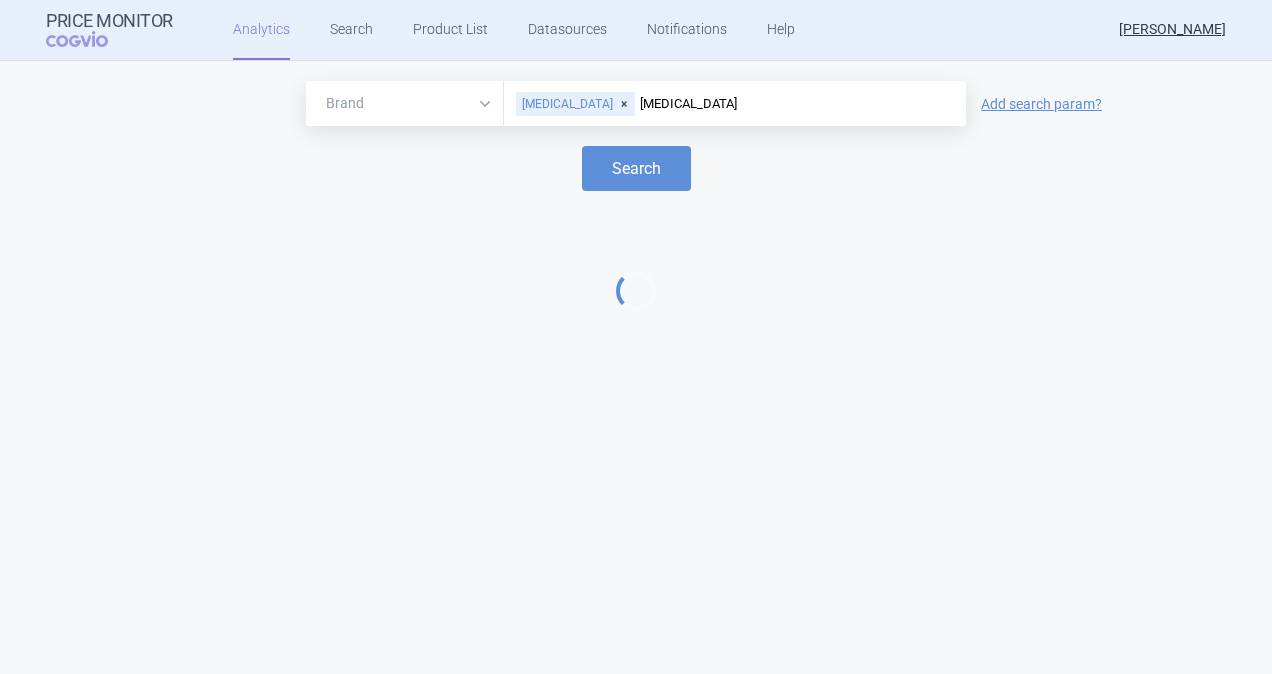 type 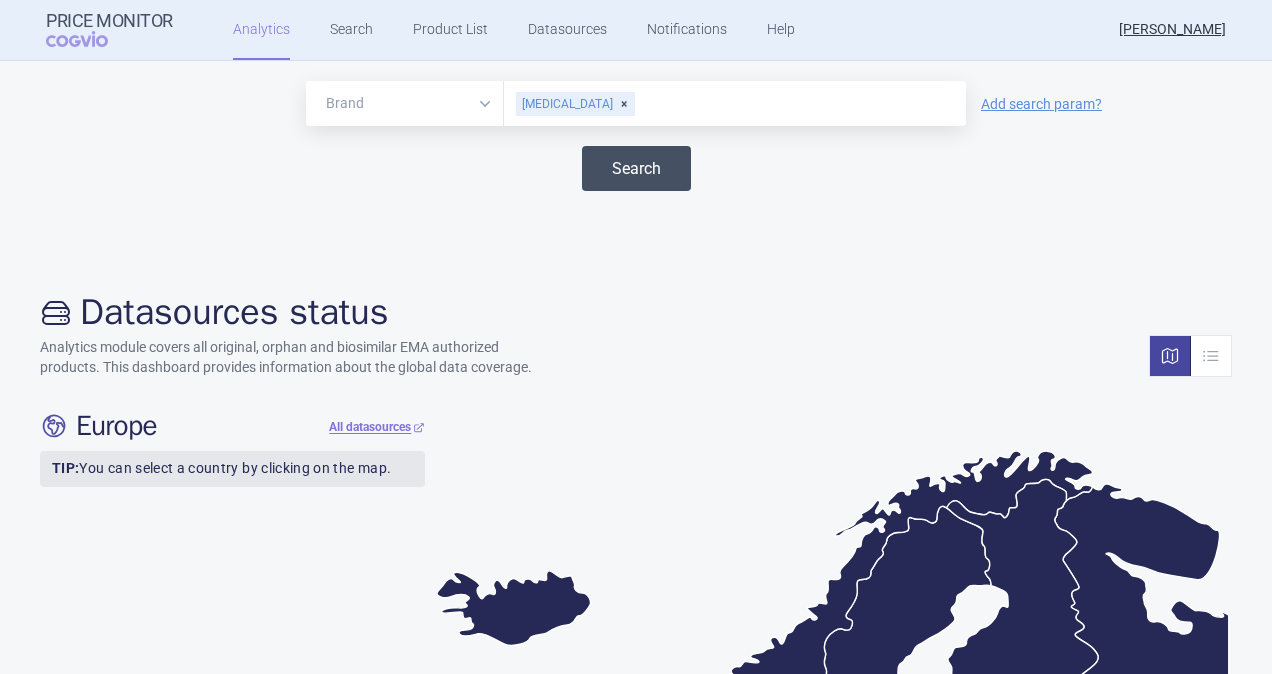 click on "Search" at bounding box center [636, 168] 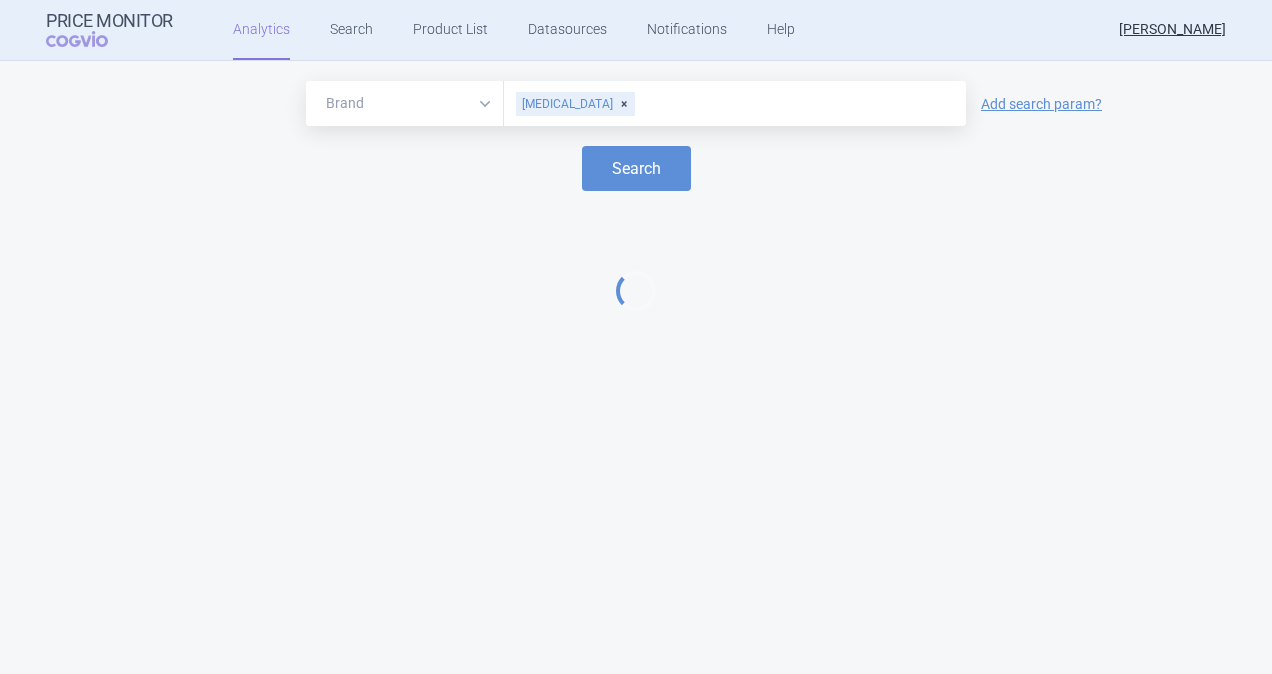 select on "EUR" 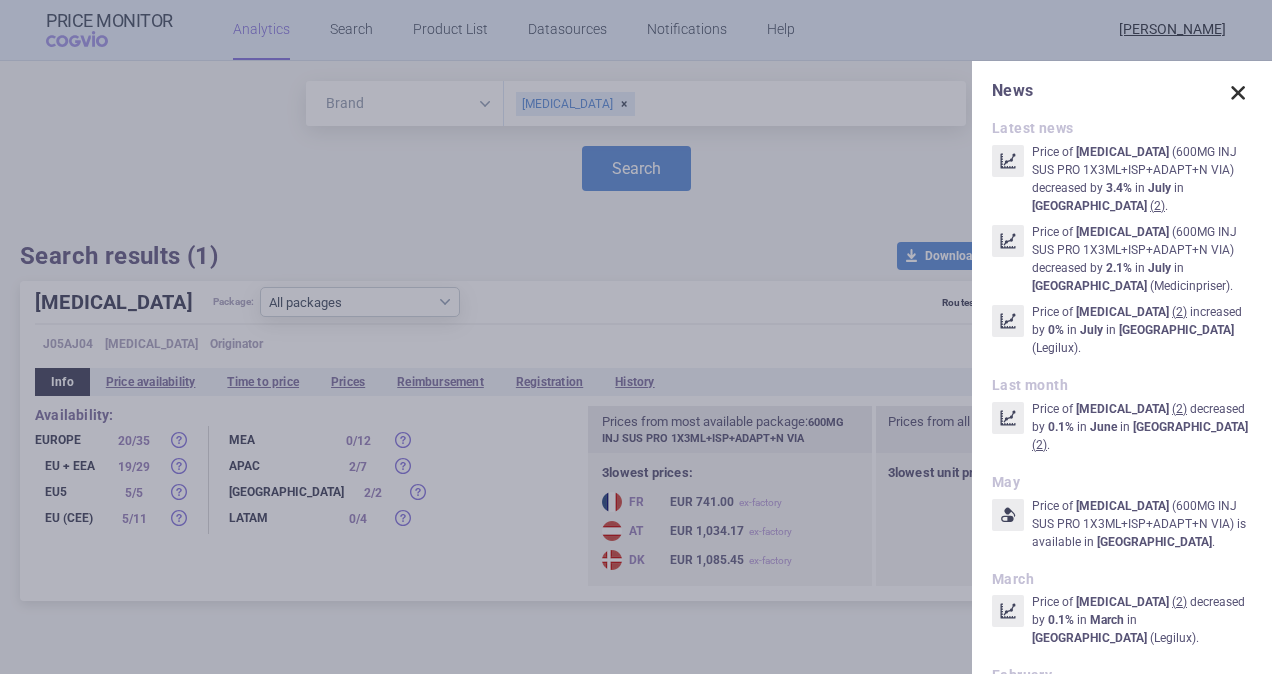 click at bounding box center [1238, 93] 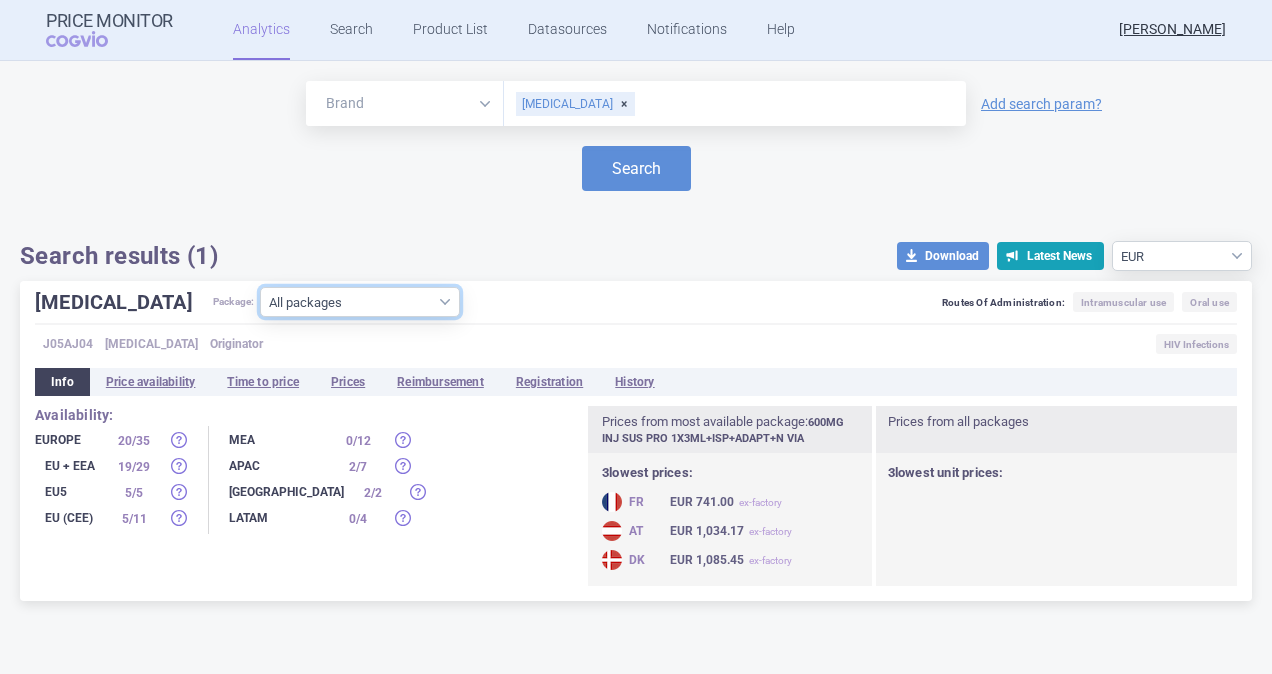 click on "All packages 30MG TBL FLM 30 TBC  ( 15 ) 400MG INJ SUS PRO 1X2ML+ISP+ADAPT+N VIA  ( 0 ) 600MG INJ SUS PRO 1X3ML+ISP+ADAPT+N VIA  ( 16 ) Other  ( 8 )" at bounding box center (360, 302) 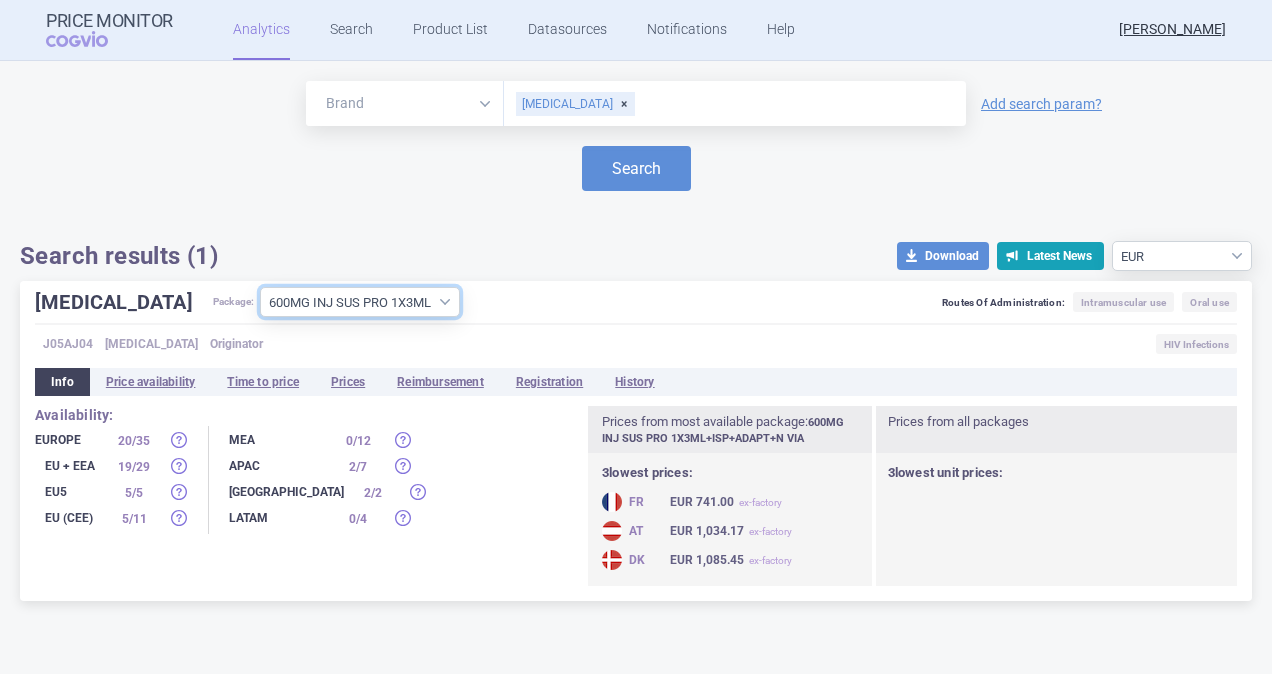 click on "All packages 30MG TBL FLM 30 TBC  ( 15 ) 400MG INJ SUS PRO 1X2ML+ISP+ADAPT+N VIA  ( 0 ) 600MG INJ SUS PRO 1X3ML+ISP+ADAPT+N VIA  ( 16 ) Other  ( 8 )" at bounding box center [360, 302] 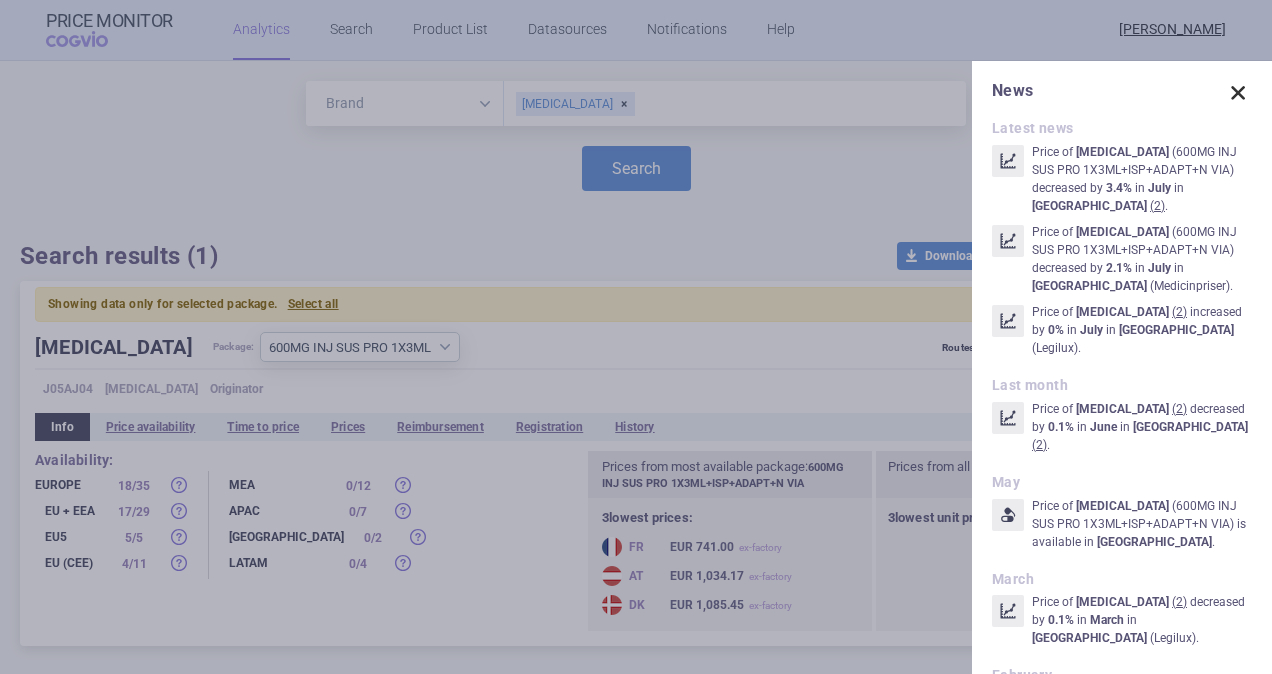 click at bounding box center [1238, 93] 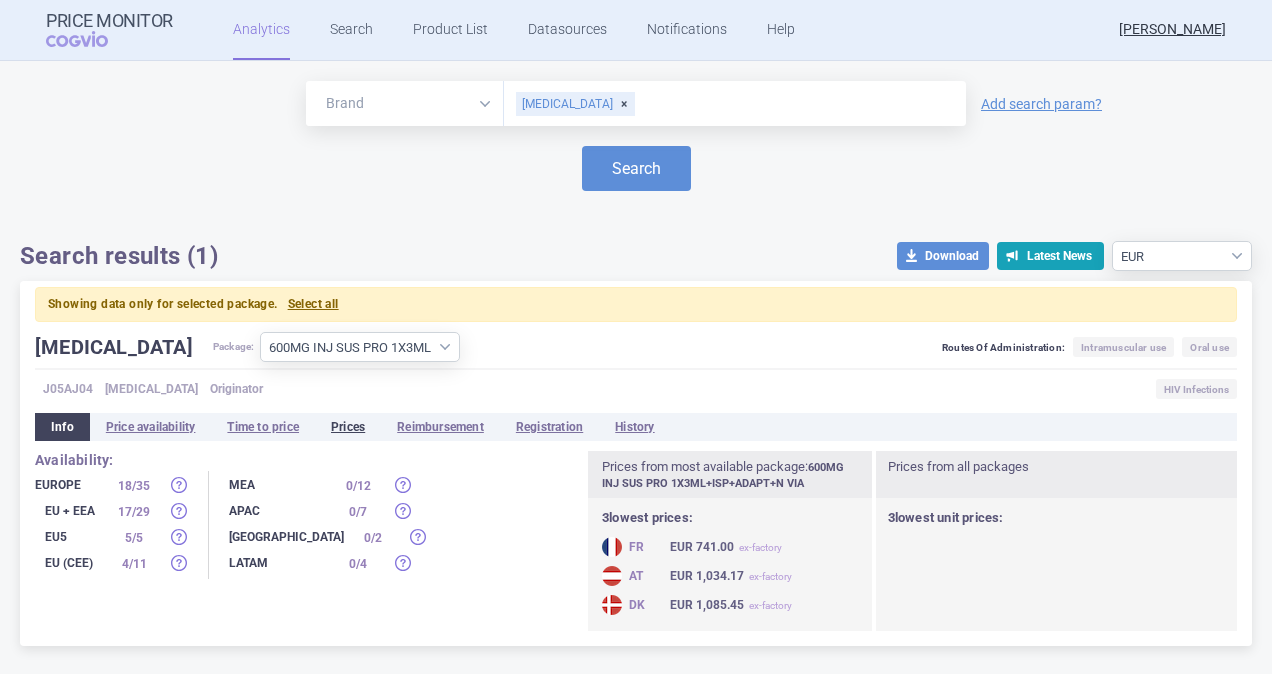 click on "Prices" at bounding box center [348, 427] 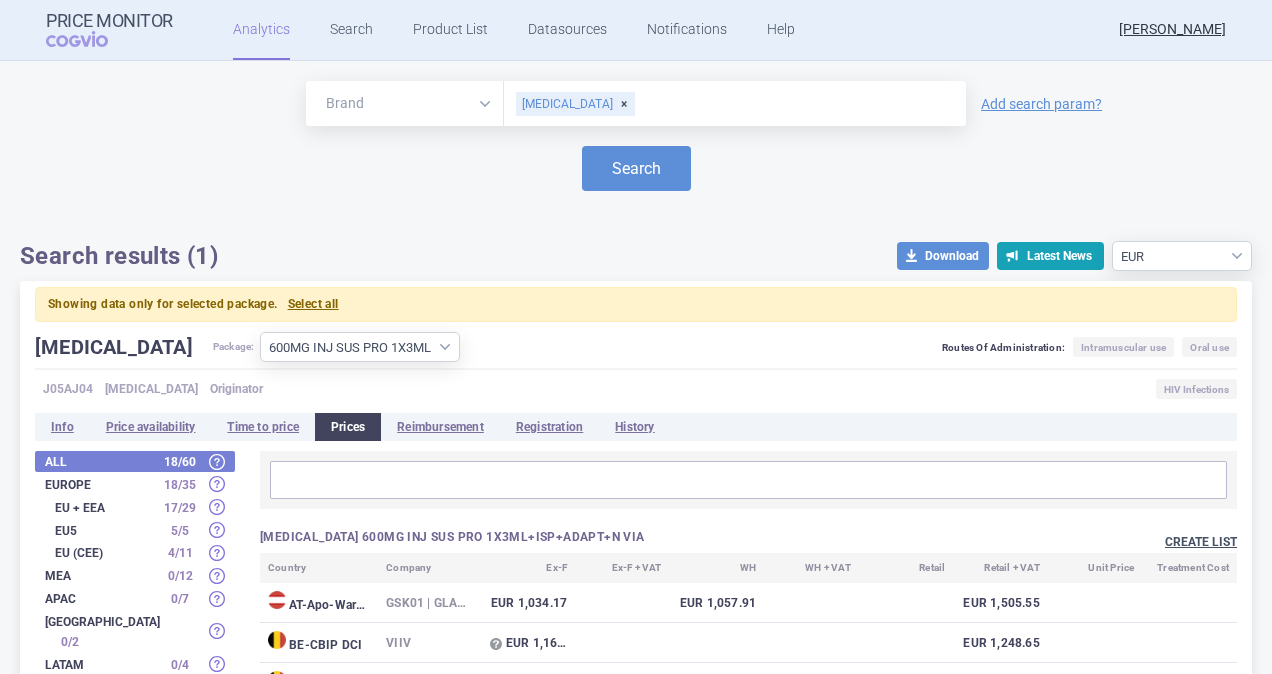click on "Create list" at bounding box center (1201, 542) 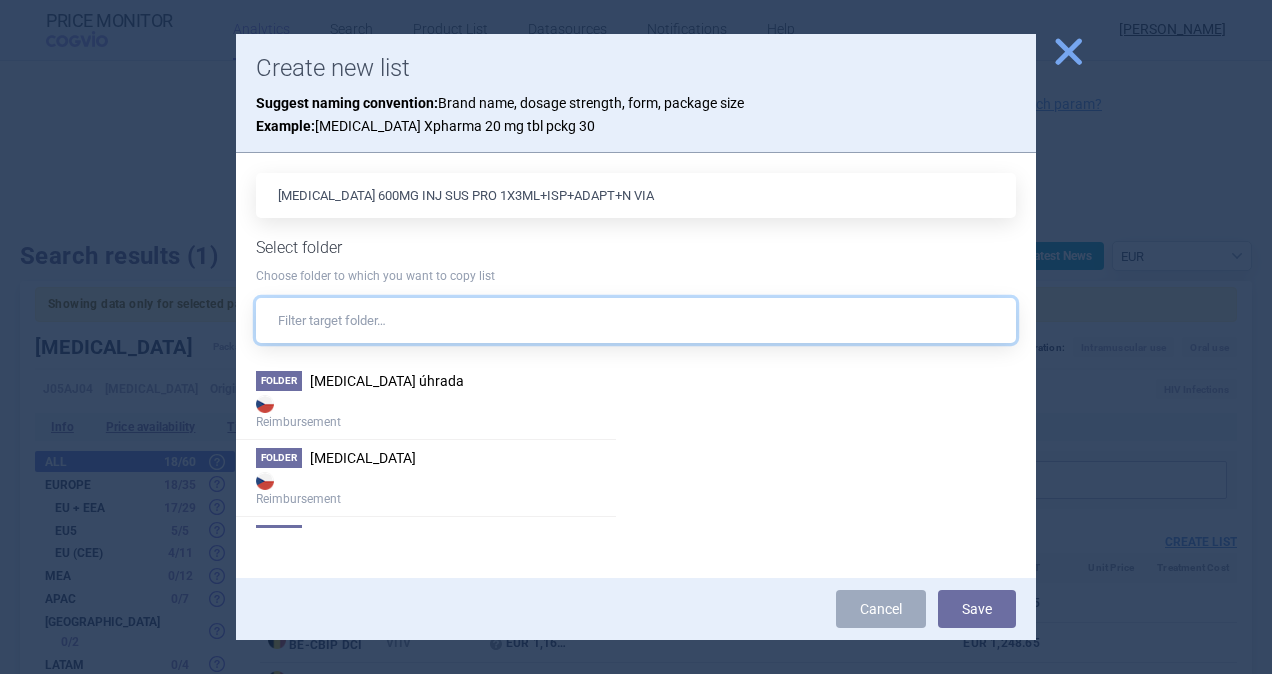 click at bounding box center [636, 320] 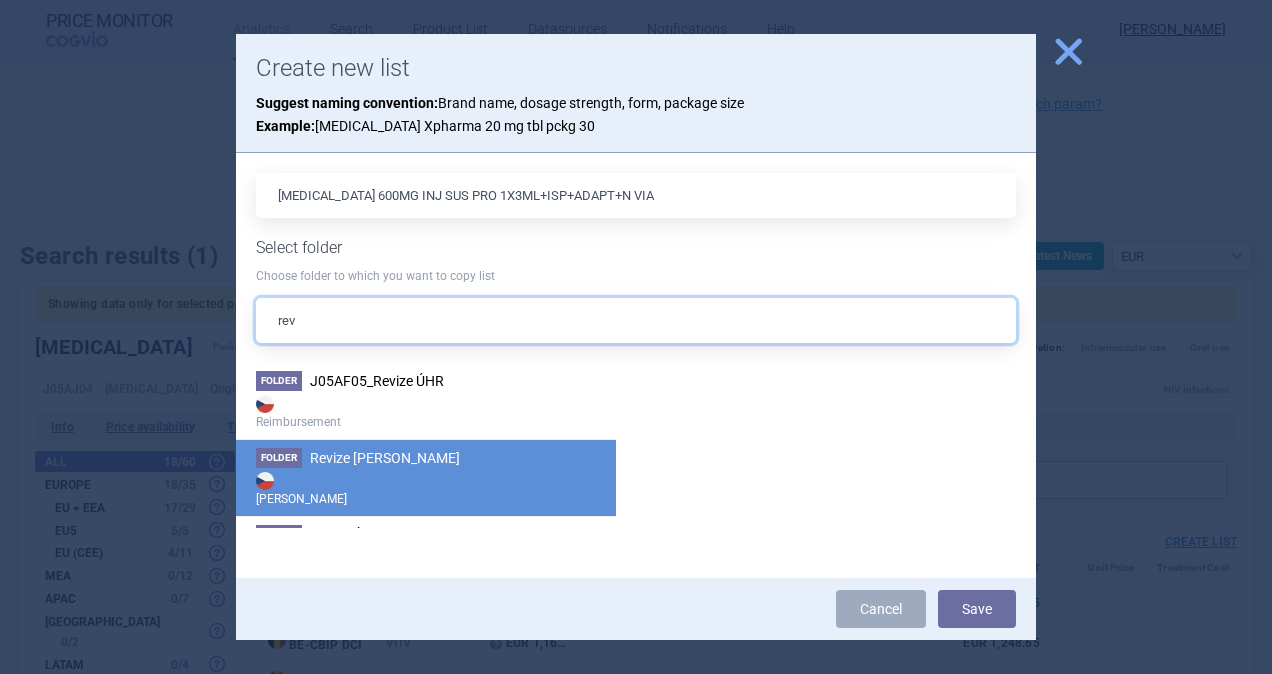 type on "rev" 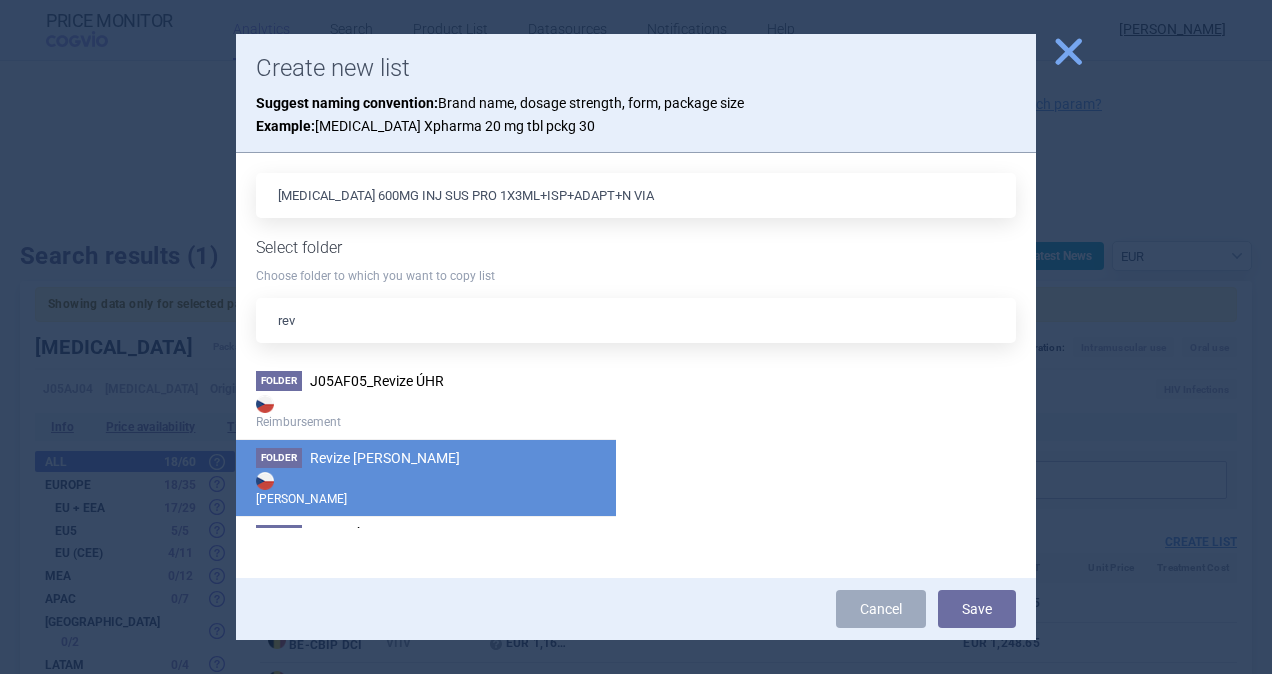 click on "Revize [PERSON_NAME]" at bounding box center (385, 458) 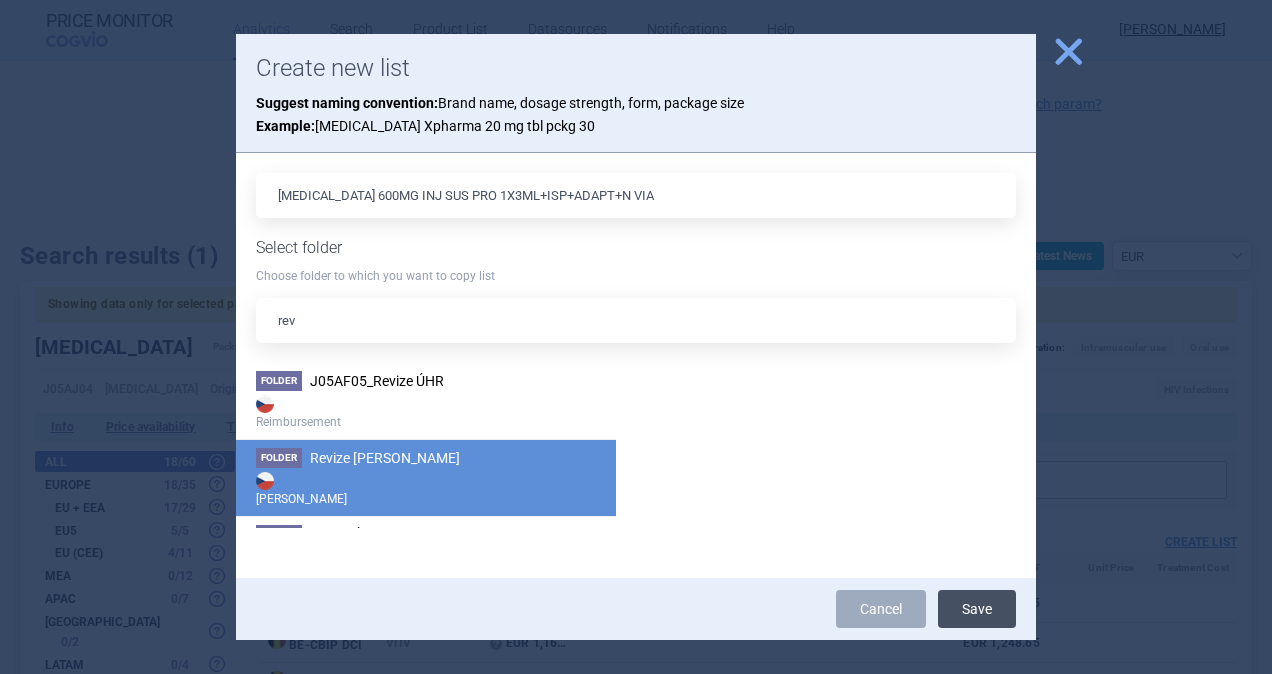 click on "Save" at bounding box center [977, 609] 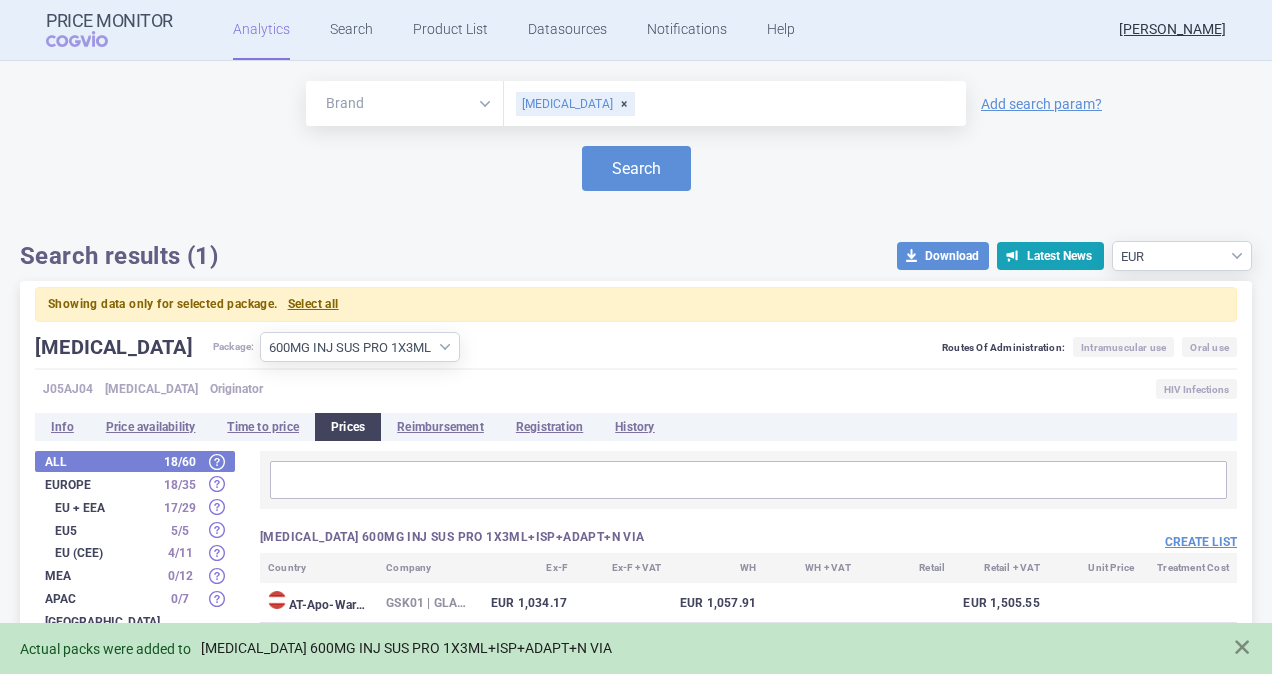 click on "[MEDICAL_DATA] 600MG INJ SUS PRO 1X3ML+ISP+ADAPT+N VIA" at bounding box center (406, 648) 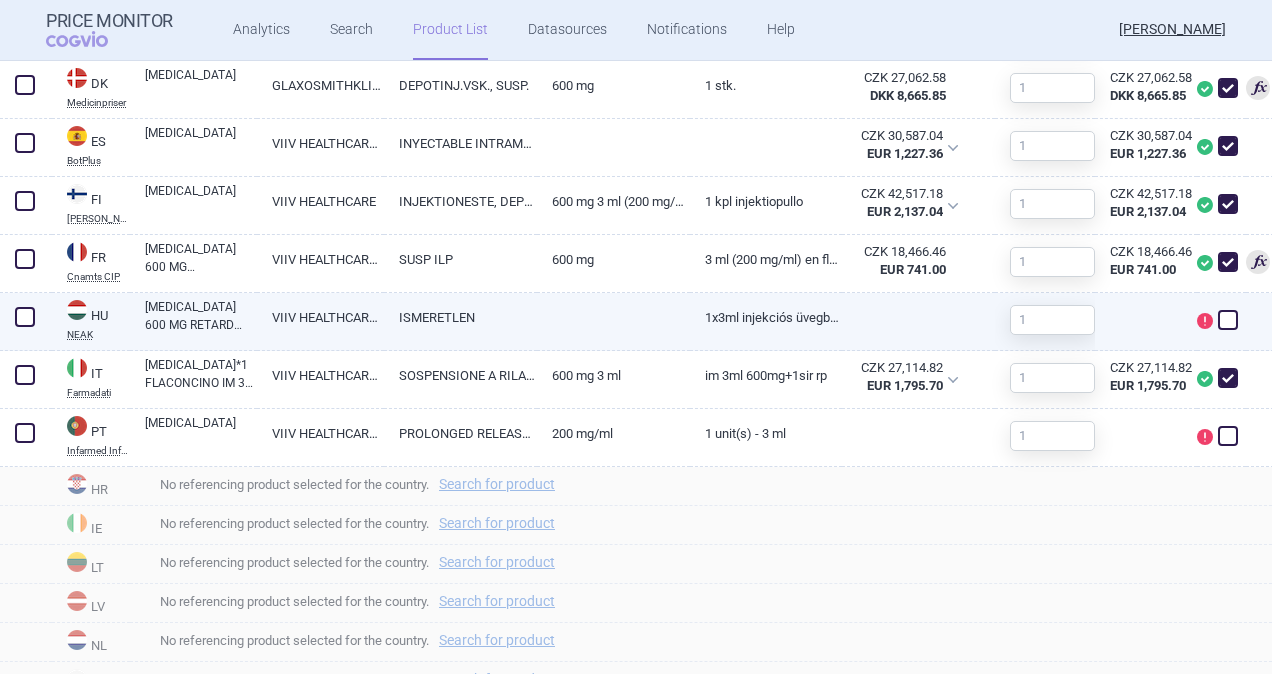 scroll, scrollTop: 1000, scrollLeft: 0, axis: vertical 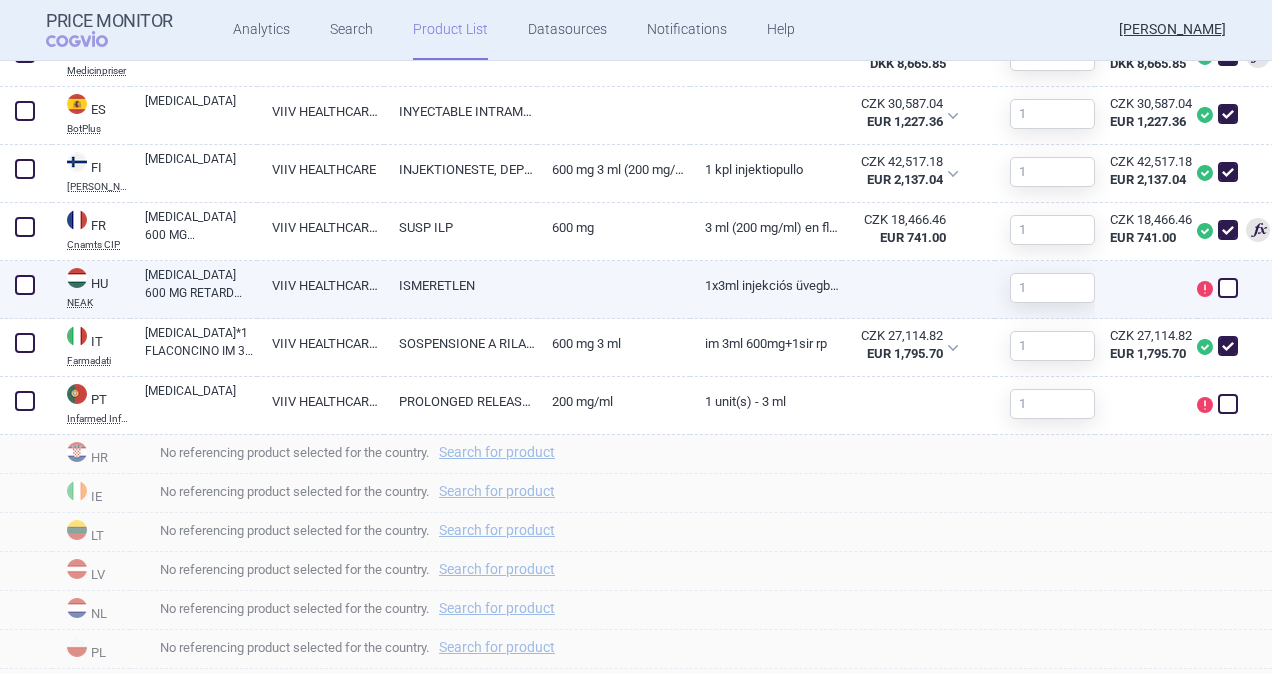 drag, startPoint x: 26, startPoint y: 287, endPoint x: 50, endPoint y: 310, distance: 33.24154 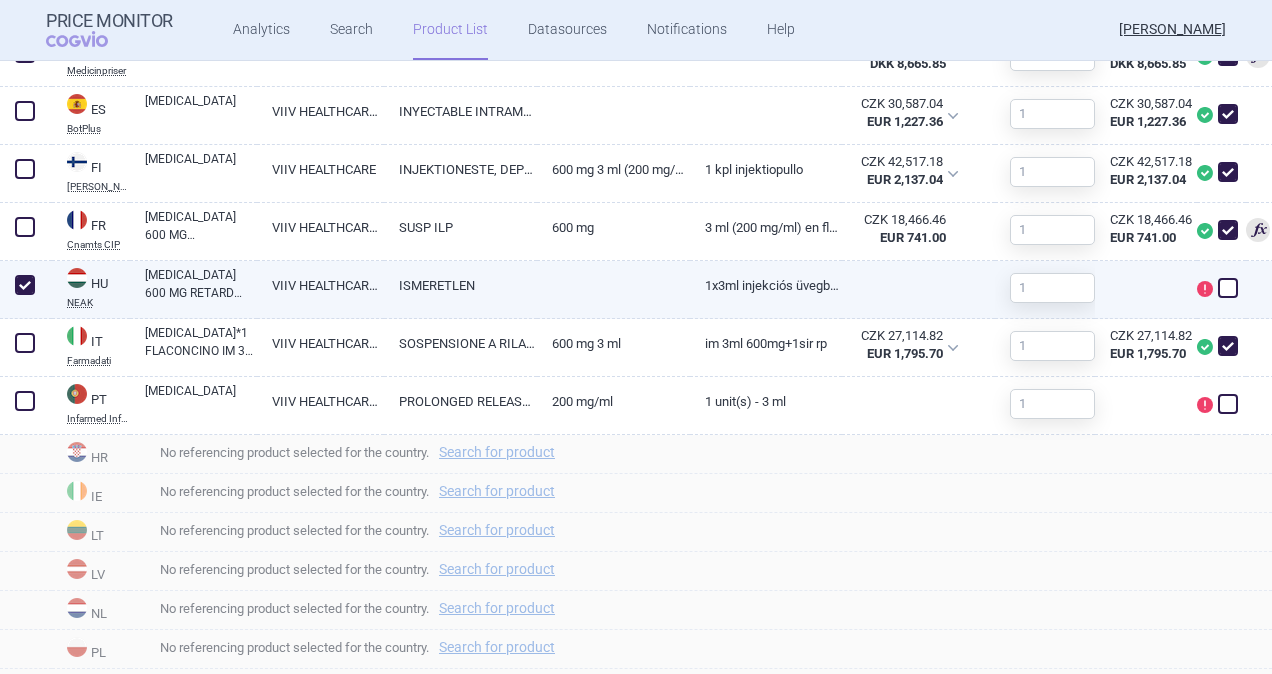 checkbox on "true" 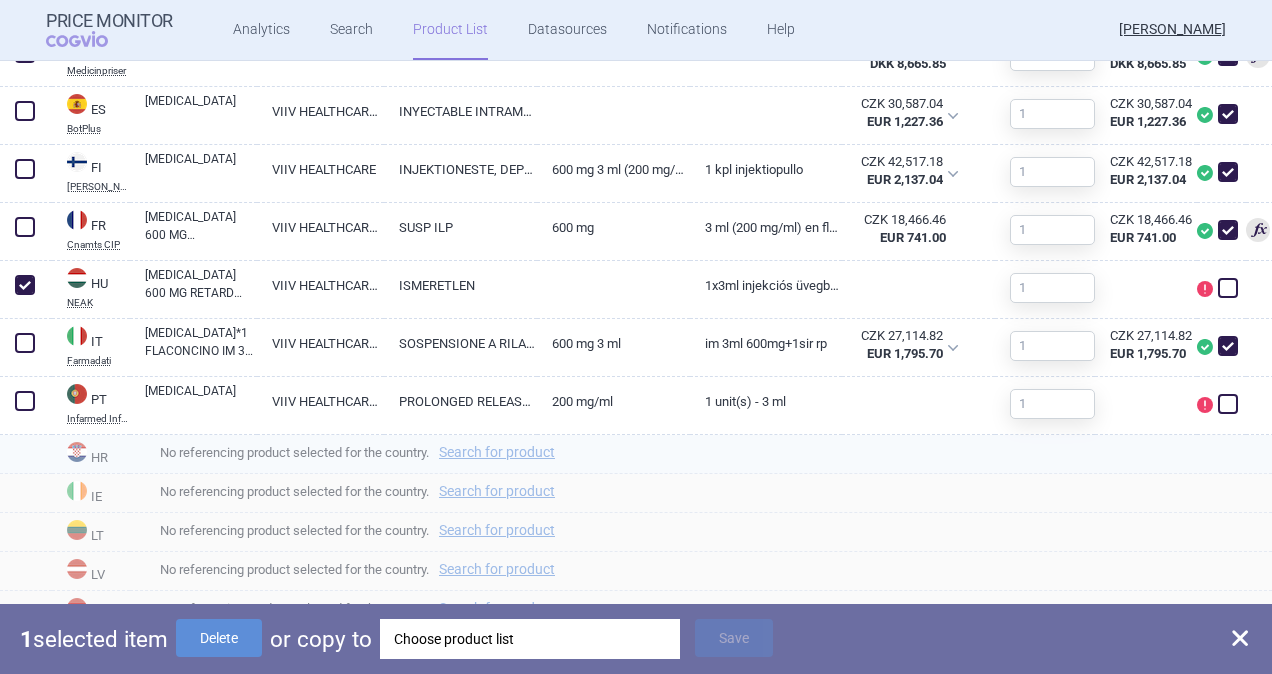 drag, startPoint x: 24, startPoint y: 407, endPoint x: 102, endPoint y: 442, distance: 85.49269 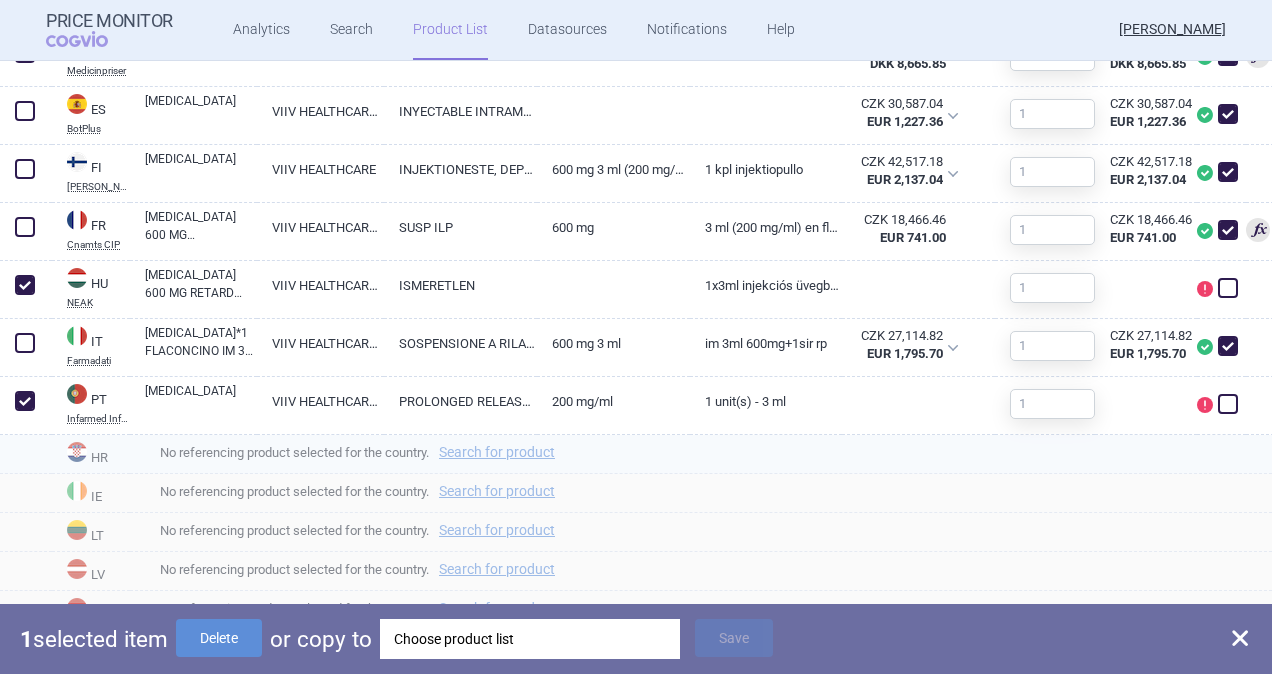checkbox on "true" 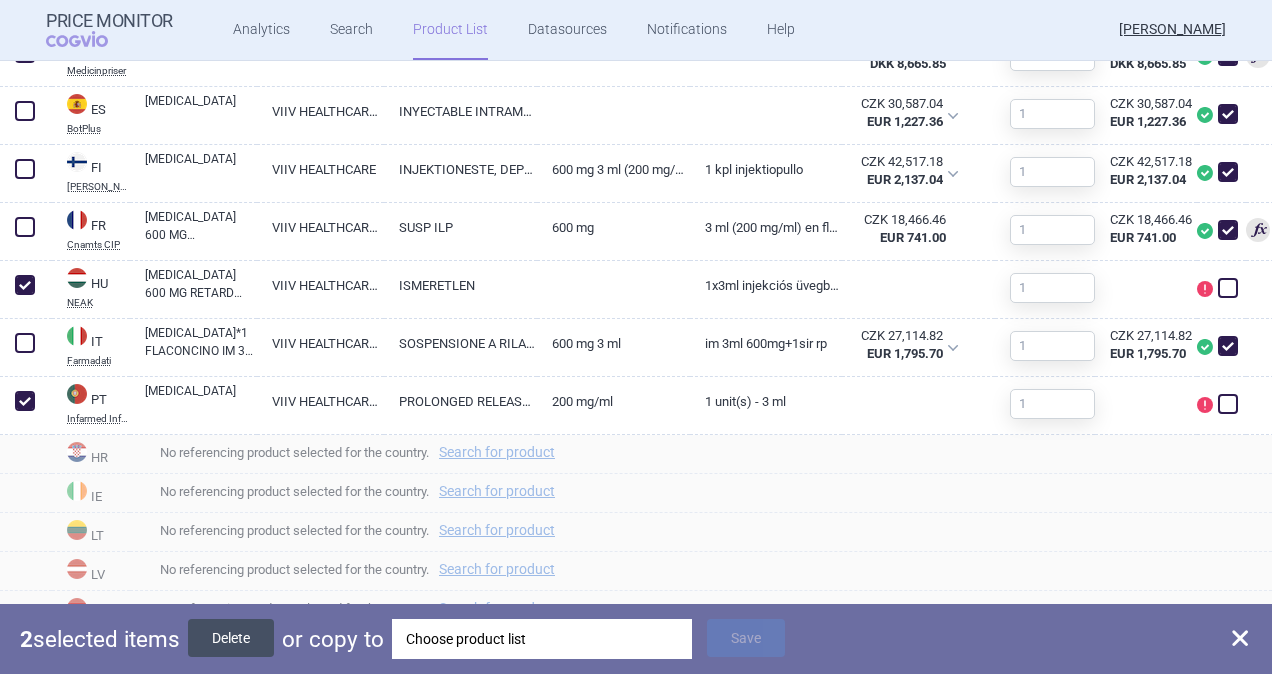 click on "Delete" at bounding box center [231, 638] 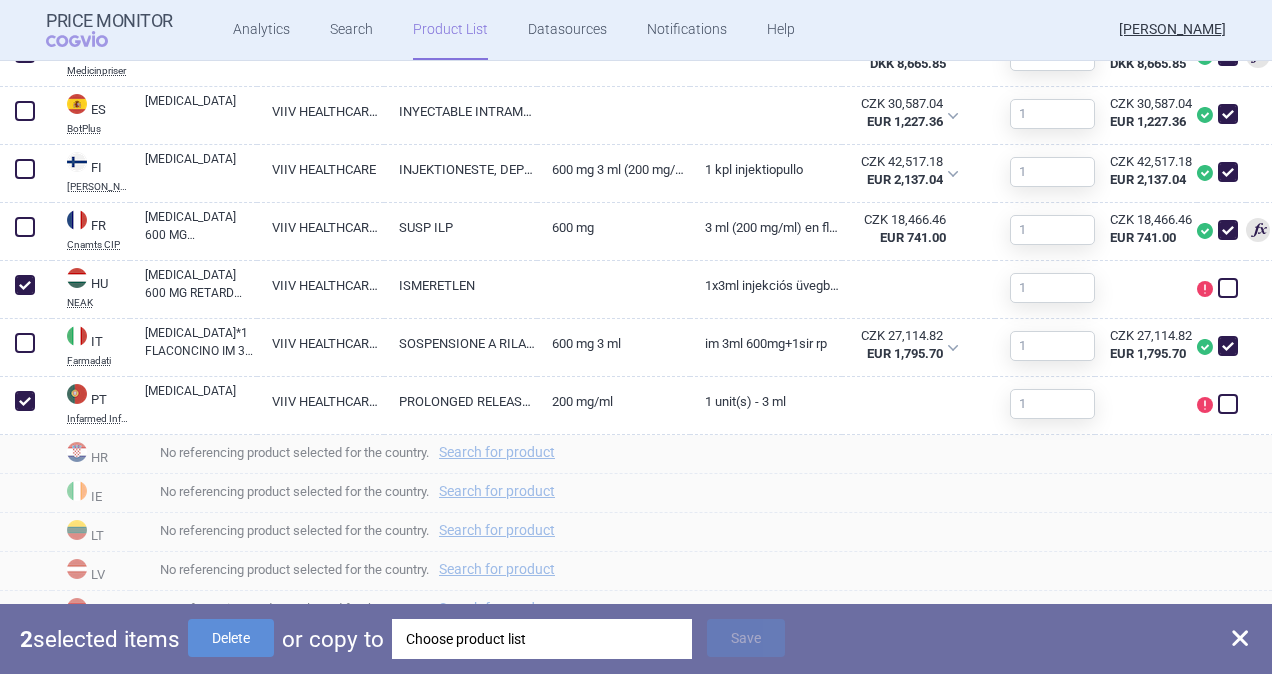 checkbox on "false" 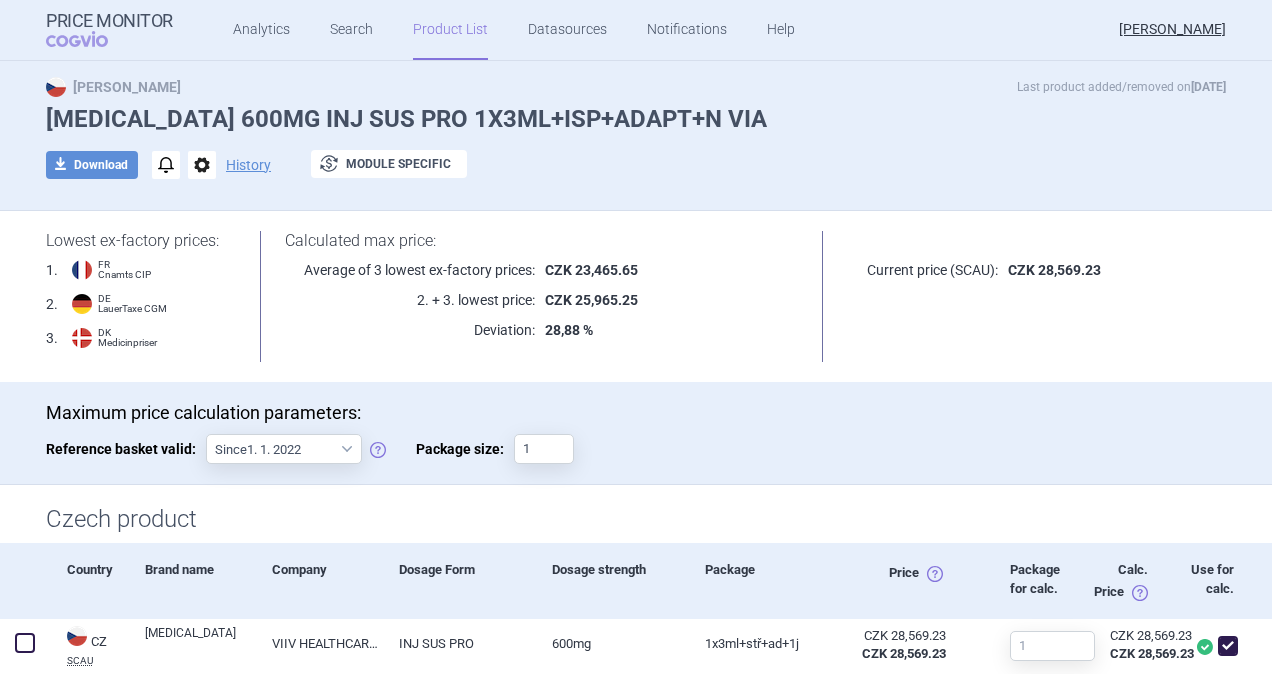 scroll, scrollTop: 0, scrollLeft: 0, axis: both 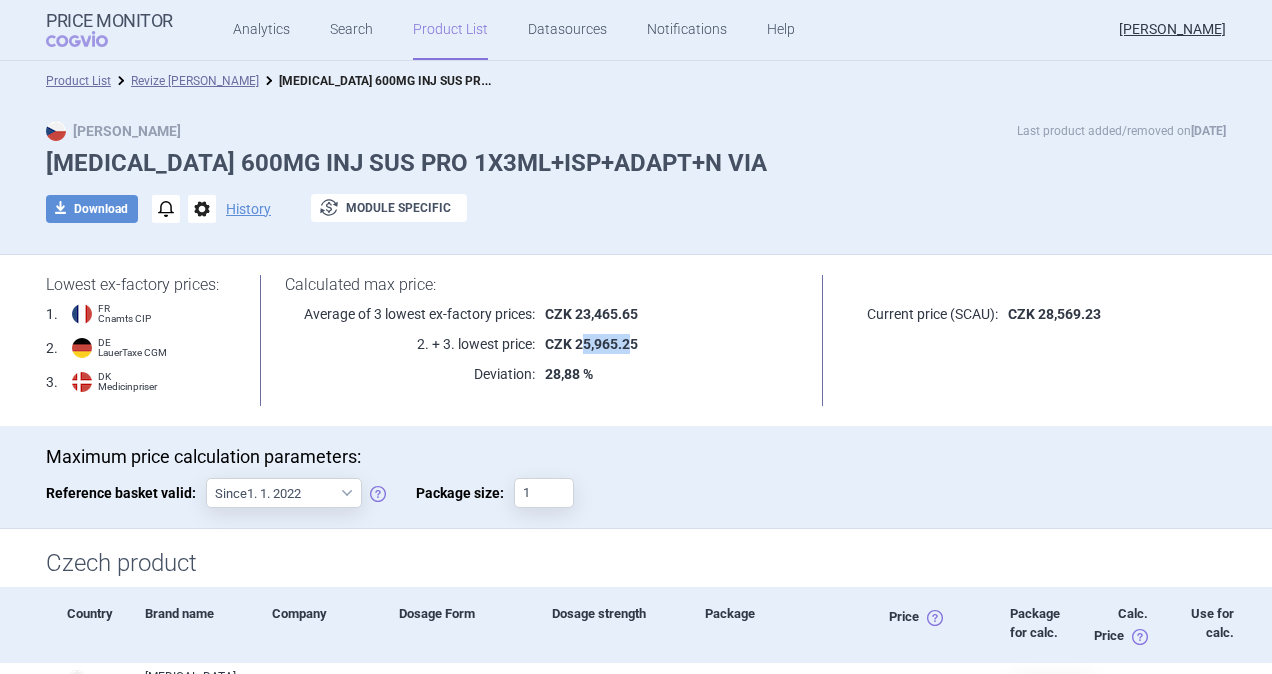 drag, startPoint x: 572, startPoint y: 347, endPoint x: 627, endPoint y: 352, distance: 55.226807 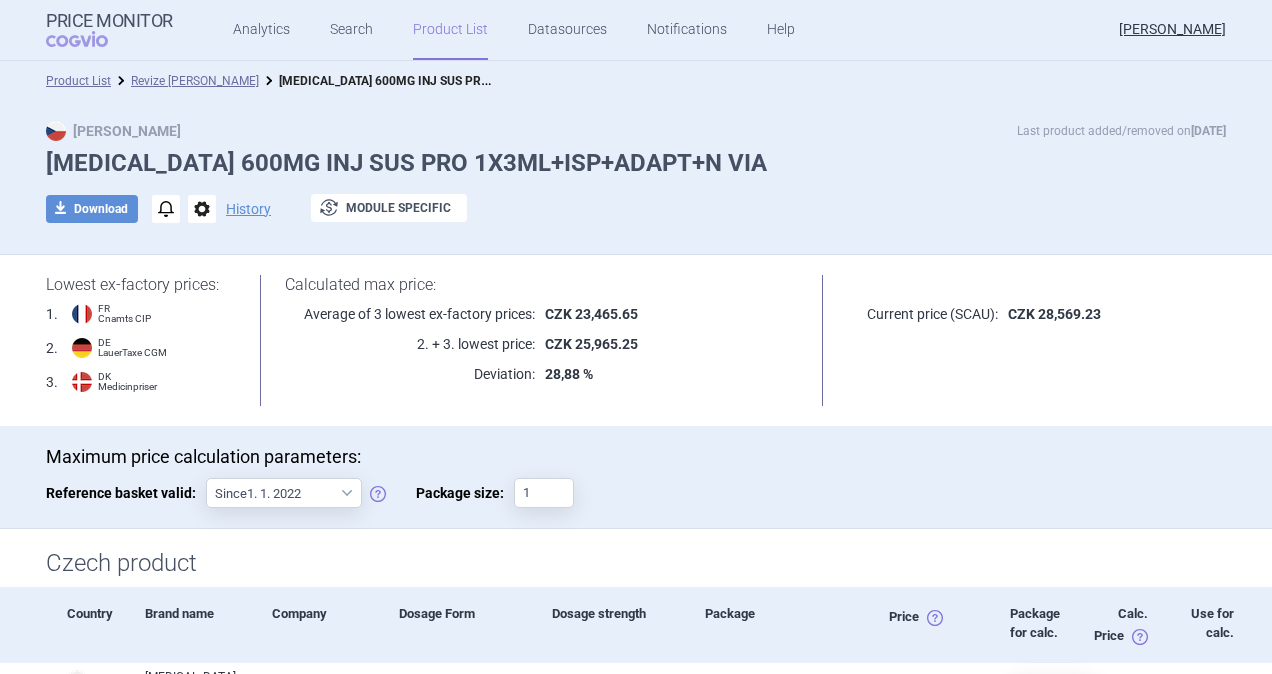 drag, startPoint x: 627, startPoint y: 352, endPoint x: 713, endPoint y: 382, distance: 91.08238 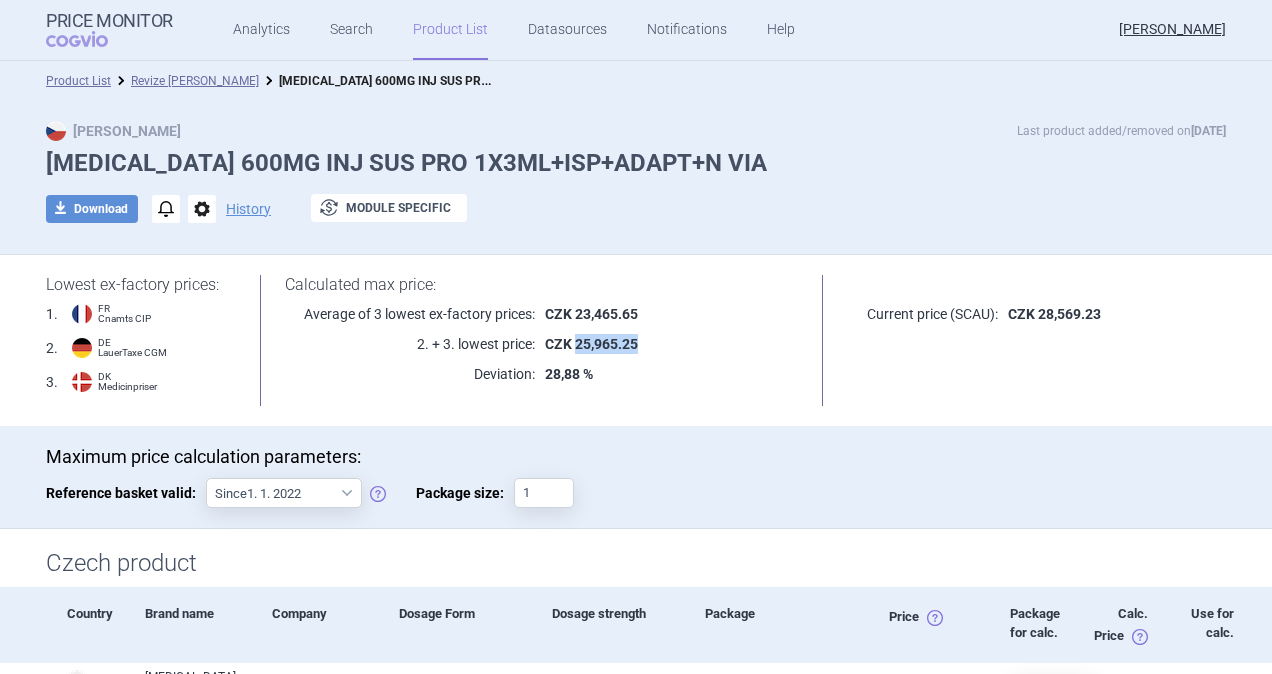 drag, startPoint x: 567, startPoint y: 340, endPoint x: 630, endPoint y: 347, distance: 63.387695 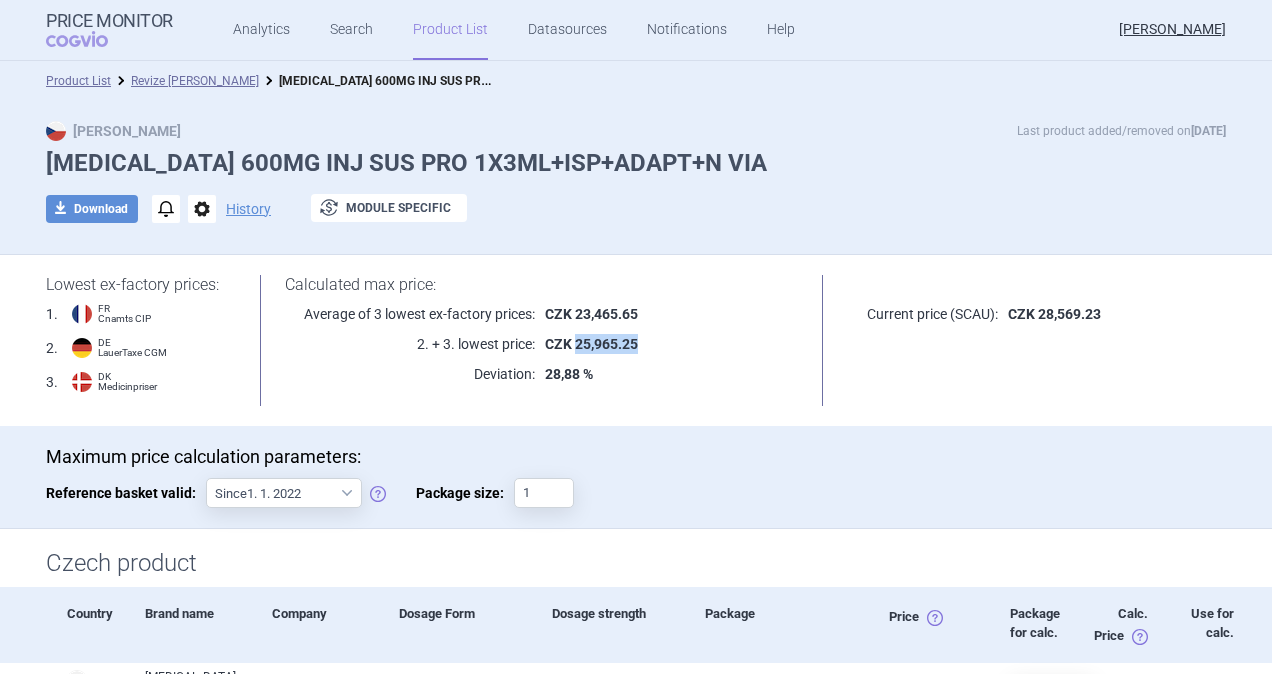 copy on "25,965.25" 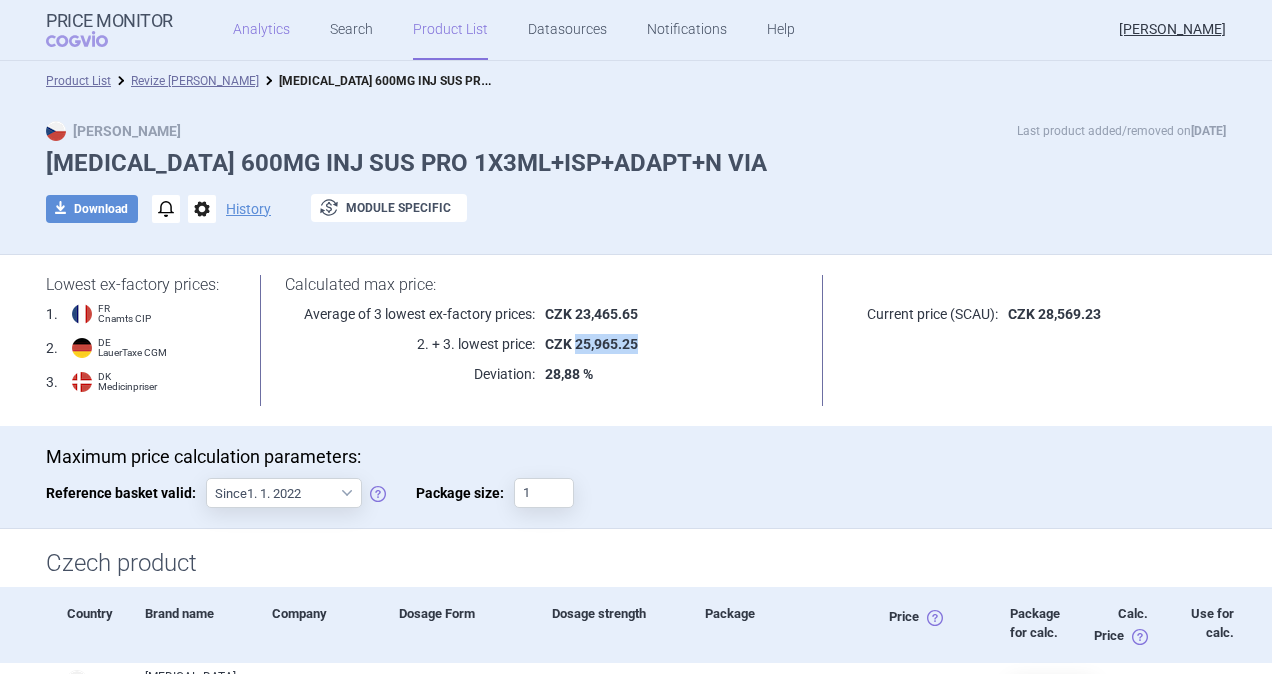 click on "Analytics" at bounding box center [261, 30] 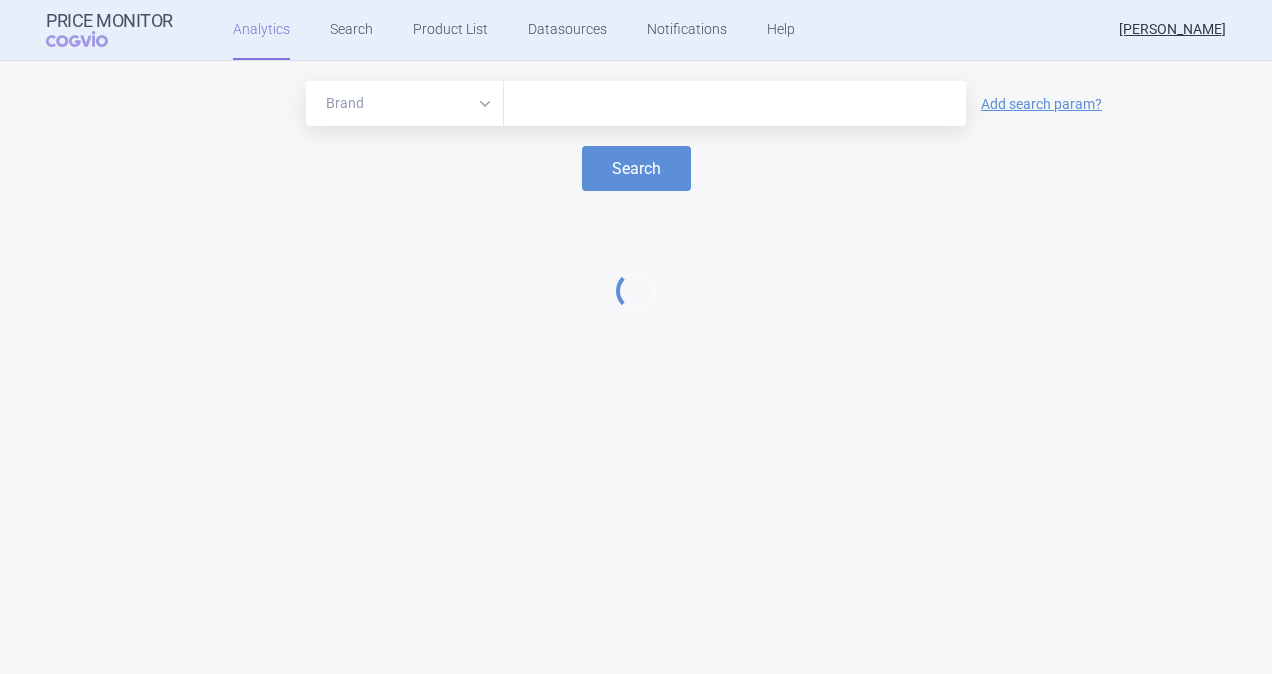 click at bounding box center (735, 104) 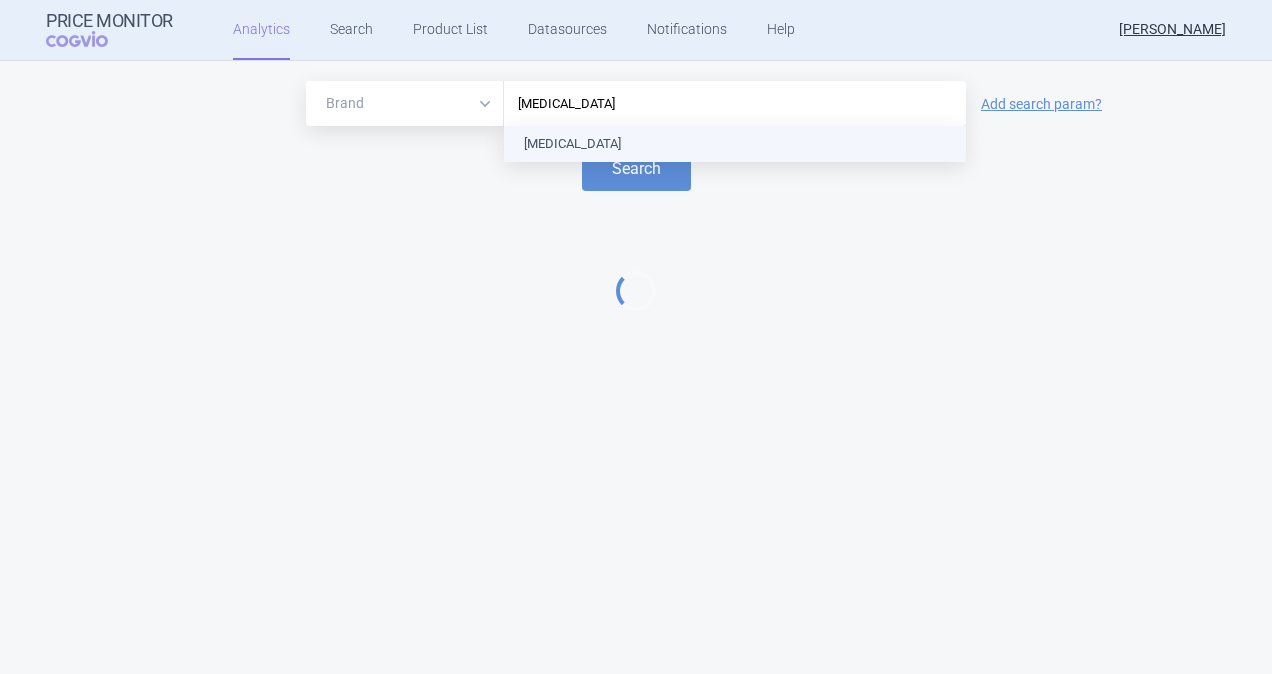 type 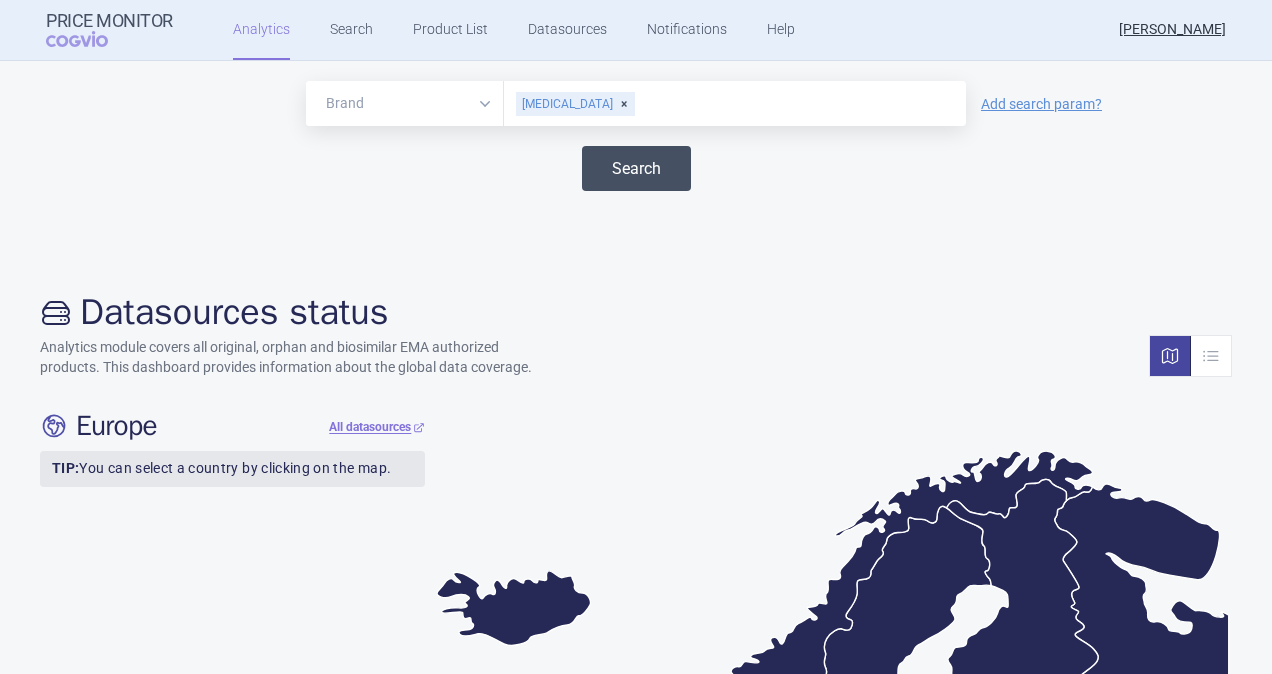 click on "Search" at bounding box center (636, 168) 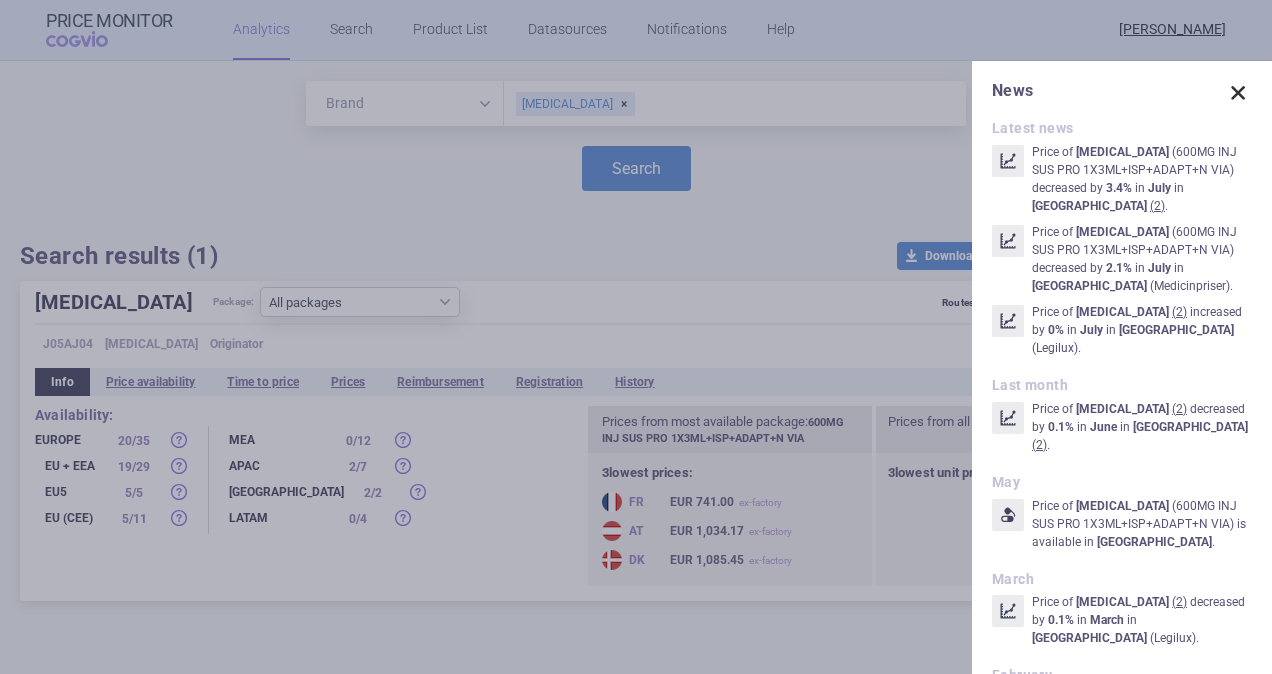 click at bounding box center [1238, 93] 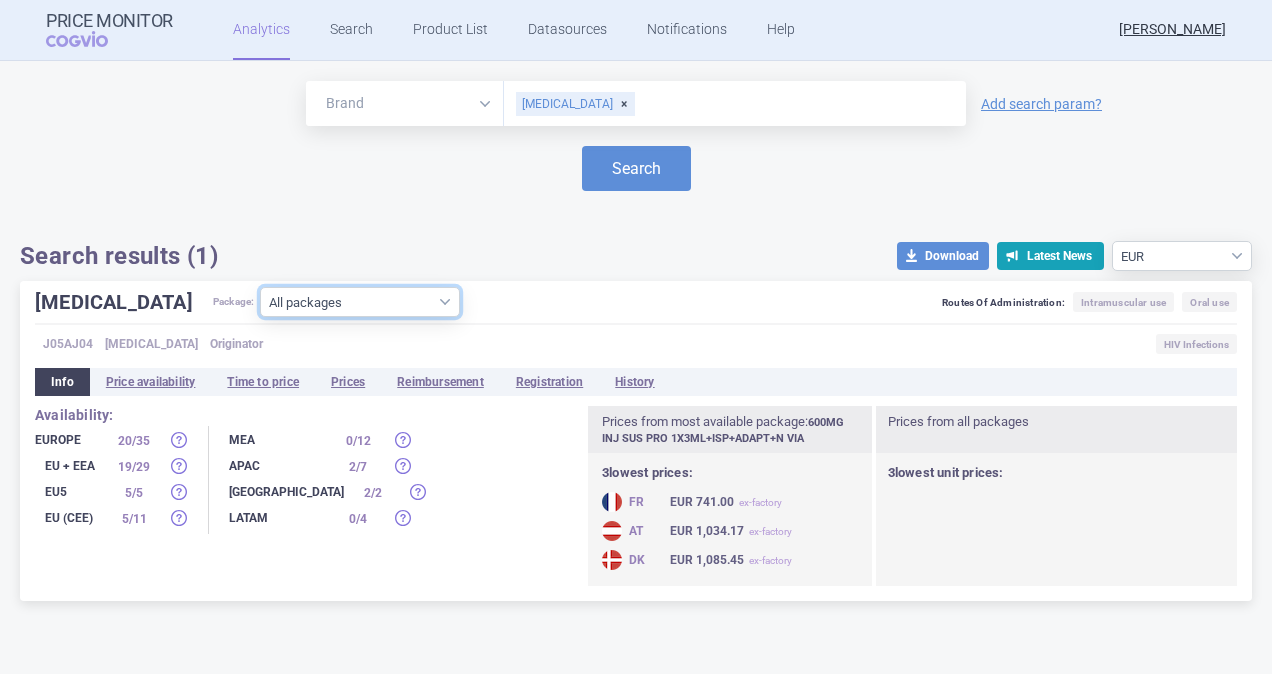 click on "All packages 30MG TBL FLM 30 TBC  ( 15 ) 400MG INJ SUS PRO 1X2ML+ISP+ADAPT+N VIA  ( 0 ) 600MG INJ SUS PRO 1X3ML+ISP+ADAPT+N VIA  ( 16 ) Other  ( 8 )" at bounding box center [360, 302] 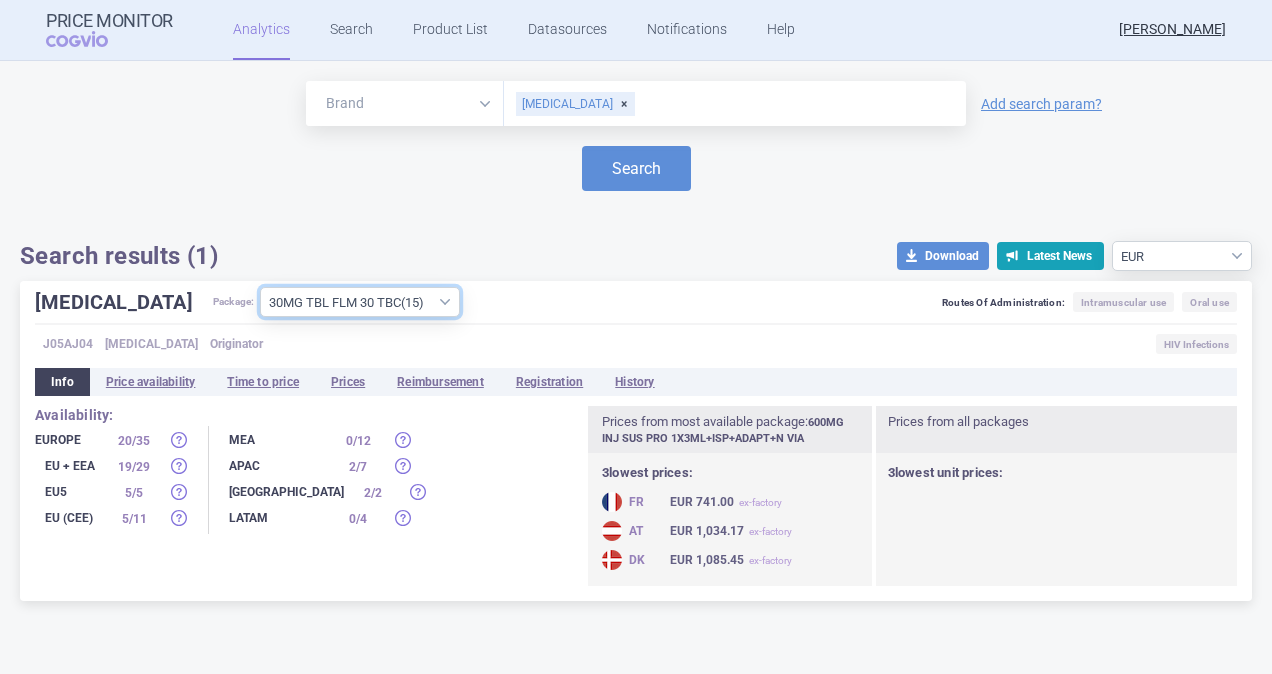 click on "All packages 30MG TBL FLM 30 TBC  ( 15 ) 400MG INJ SUS PRO 1X2ML+ISP+ADAPT+N VIA  ( 0 ) 600MG INJ SUS PRO 1X3ML+ISP+ADAPT+N VIA  ( 16 ) Other  ( 8 )" at bounding box center [360, 302] 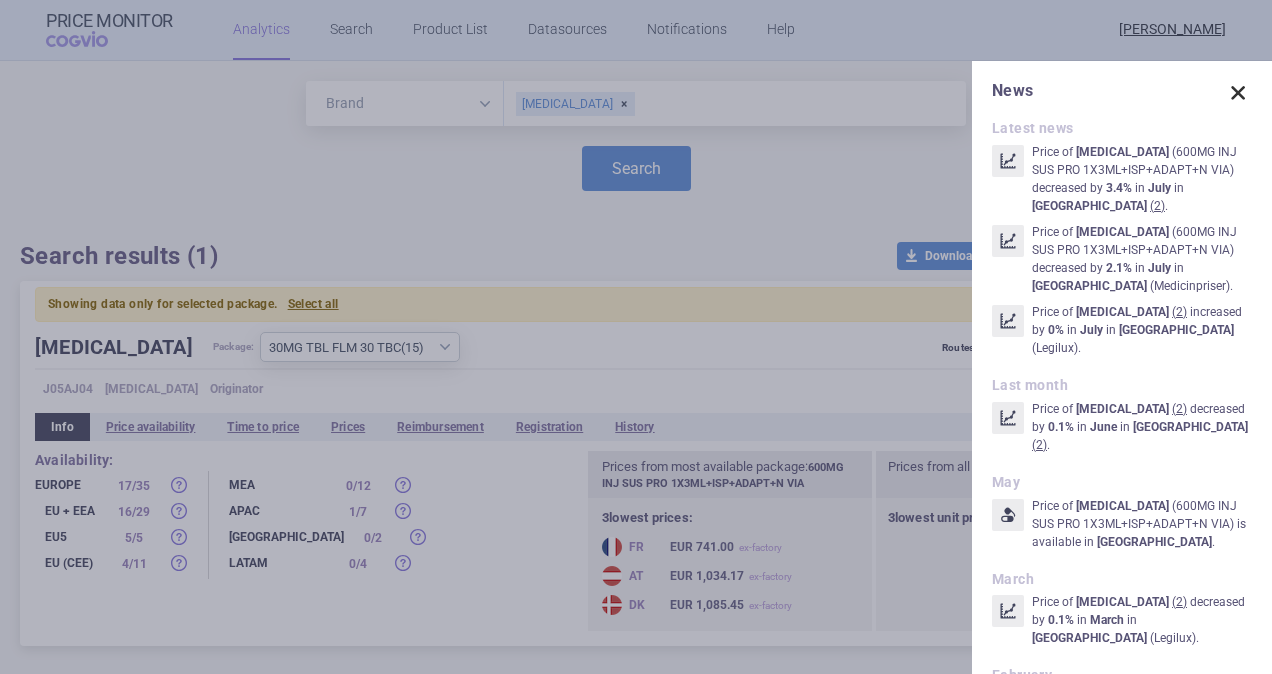 click at bounding box center (1238, 93) 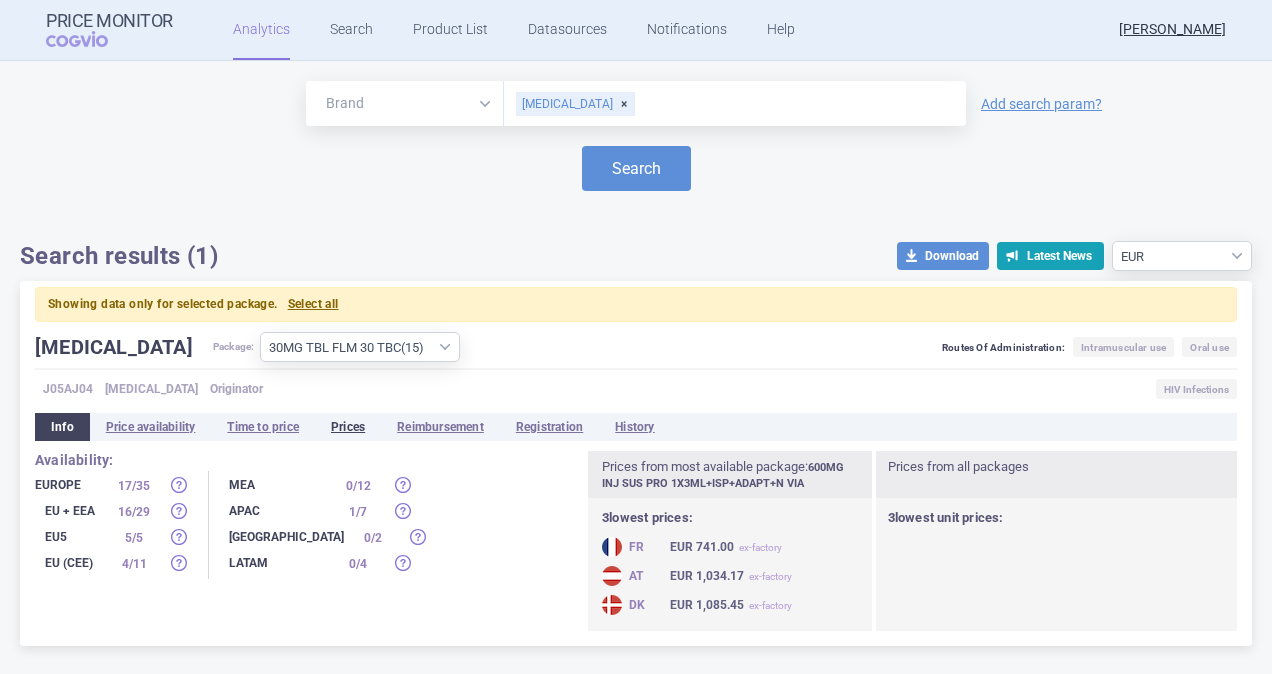click on "Prices" at bounding box center (348, 427) 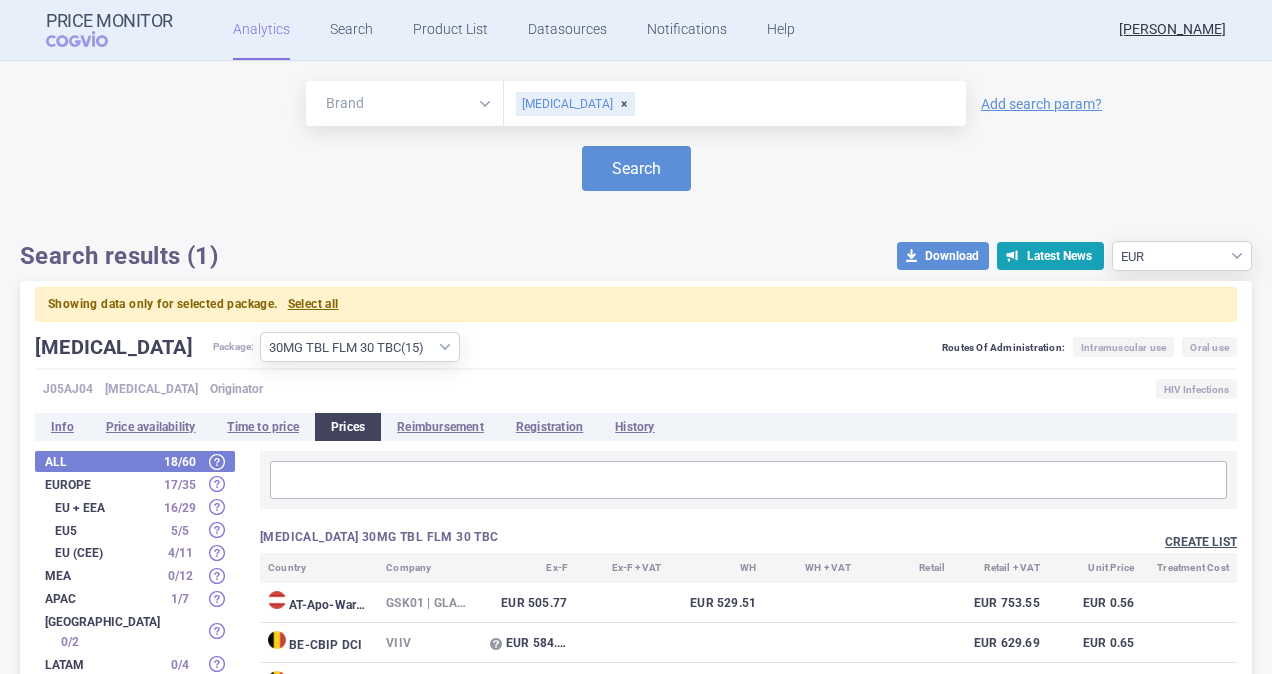 click on "Create list" at bounding box center [1201, 542] 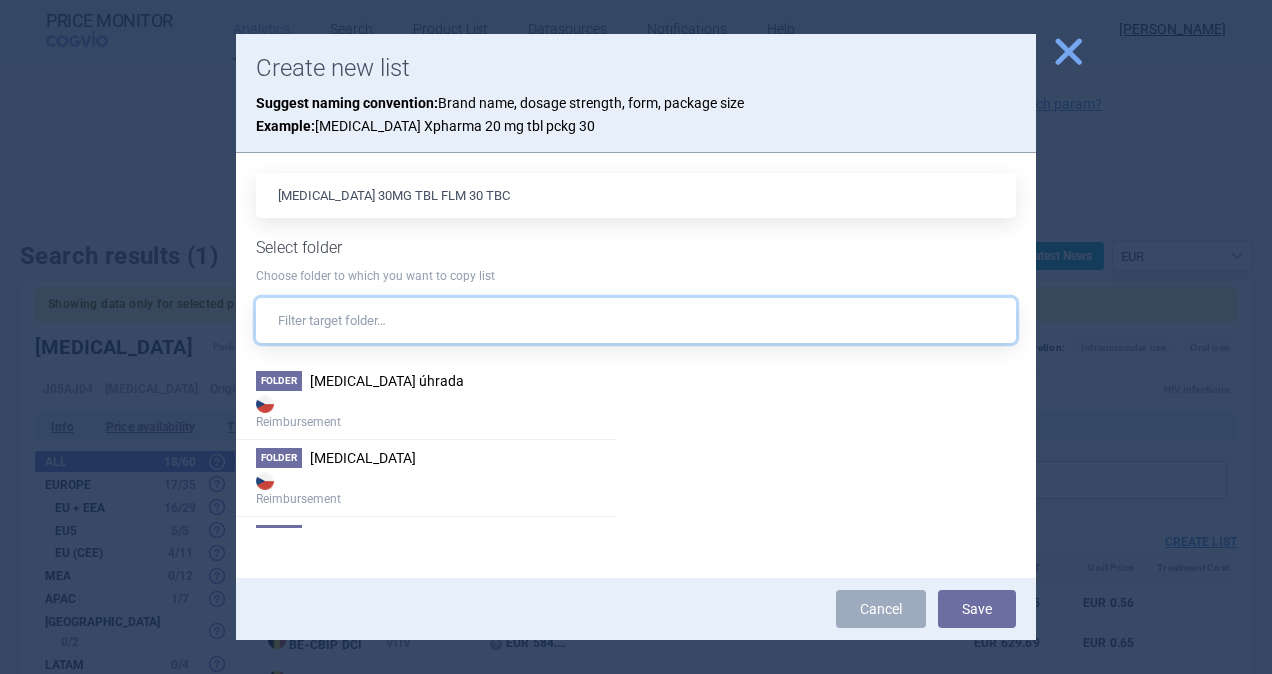 click at bounding box center [636, 320] 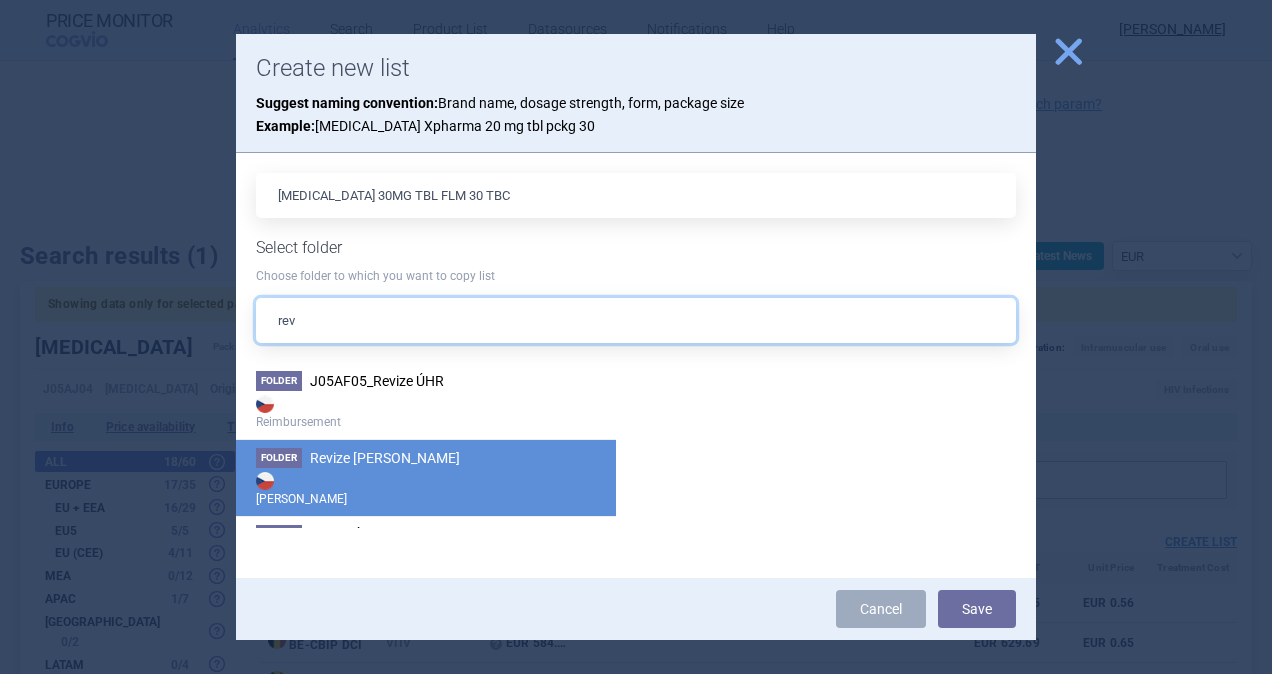 type on "rev" 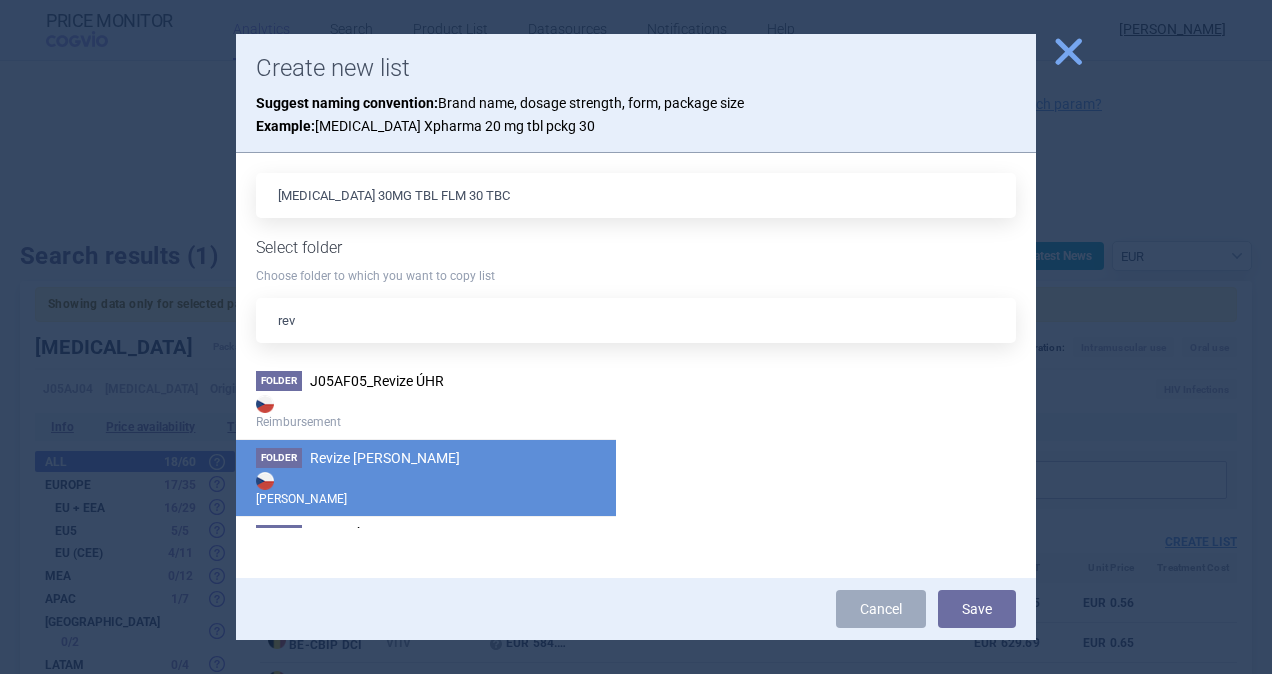 click on "[PERSON_NAME]" at bounding box center [426, 488] 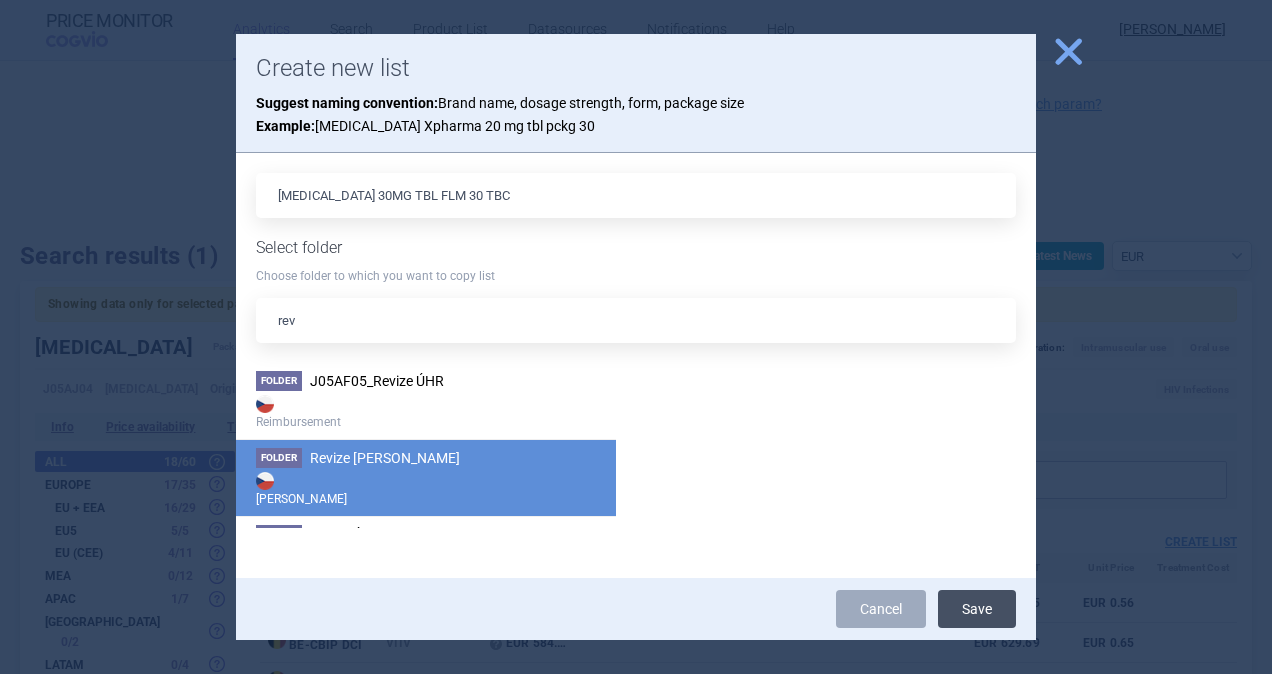 click on "Save" at bounding box center [977, 609] 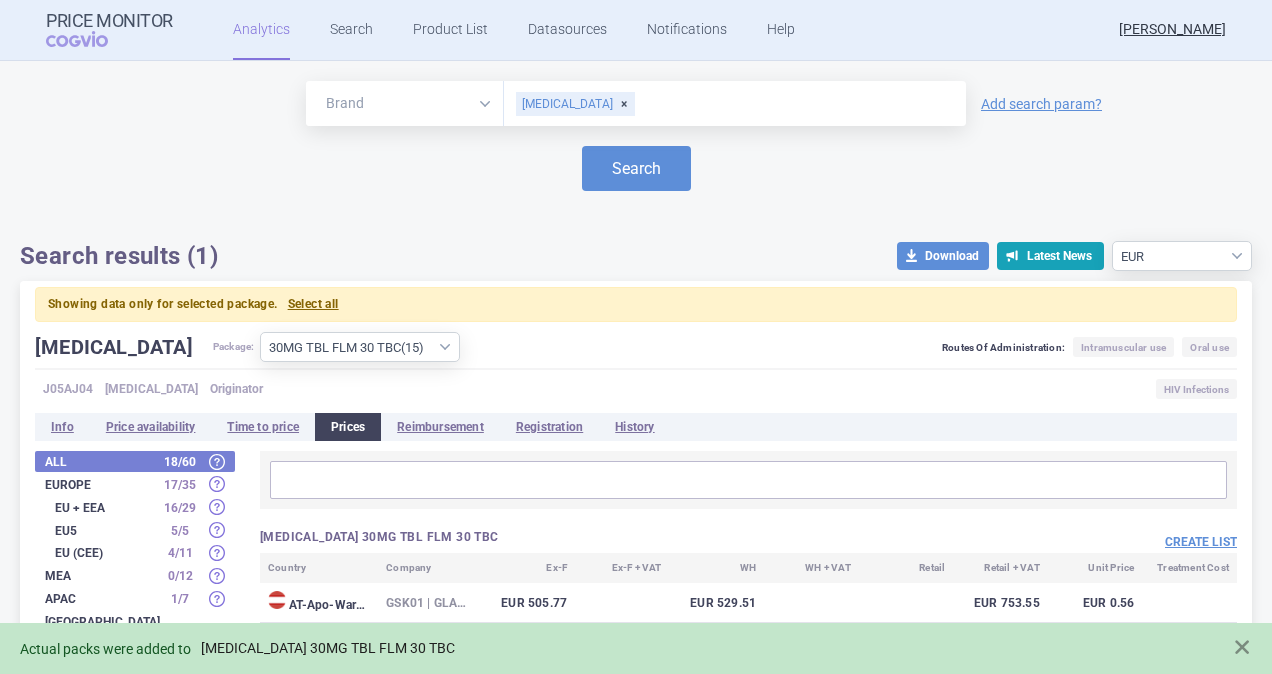 click on "[MEDICAL_DATA] 30MG TBL FLM 30 TBC" at bounding box center (328, 648) 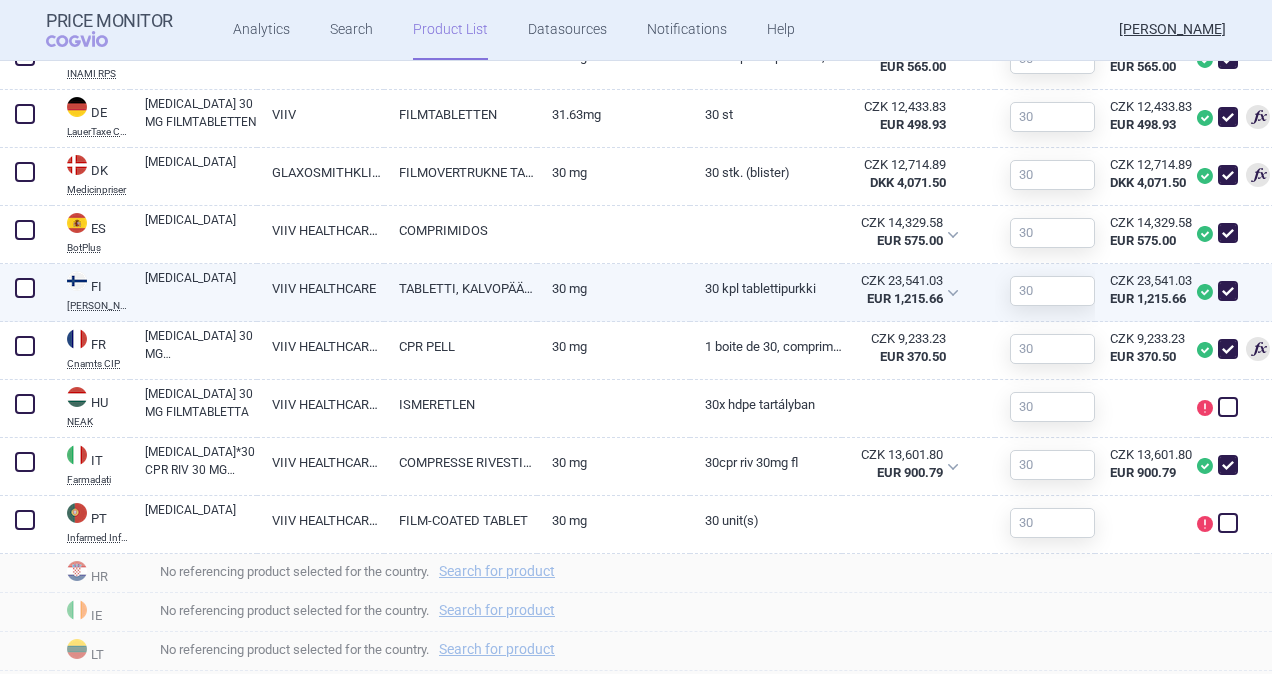 scroll, scrollTop: 900, scrollLeft: 0, axis: vertical 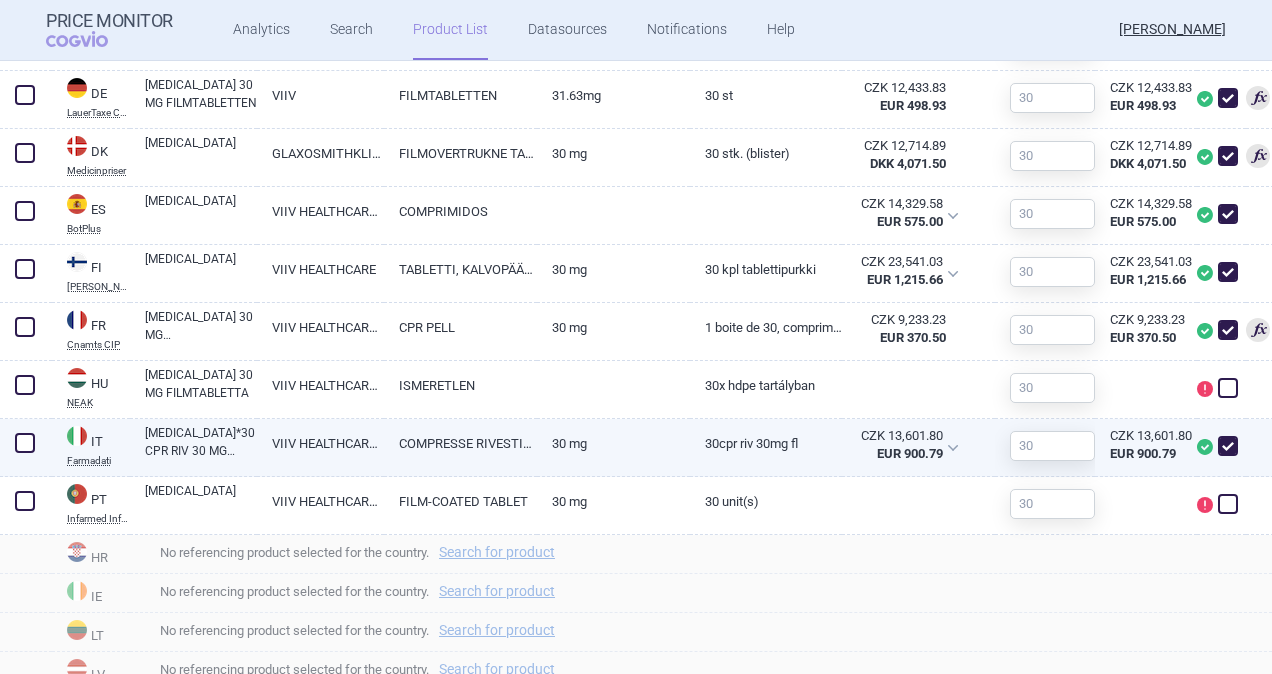 drag, startPoint x: 24, startPoint y: 394, endPoint x: 24, endPoint y: 418, distance: 24 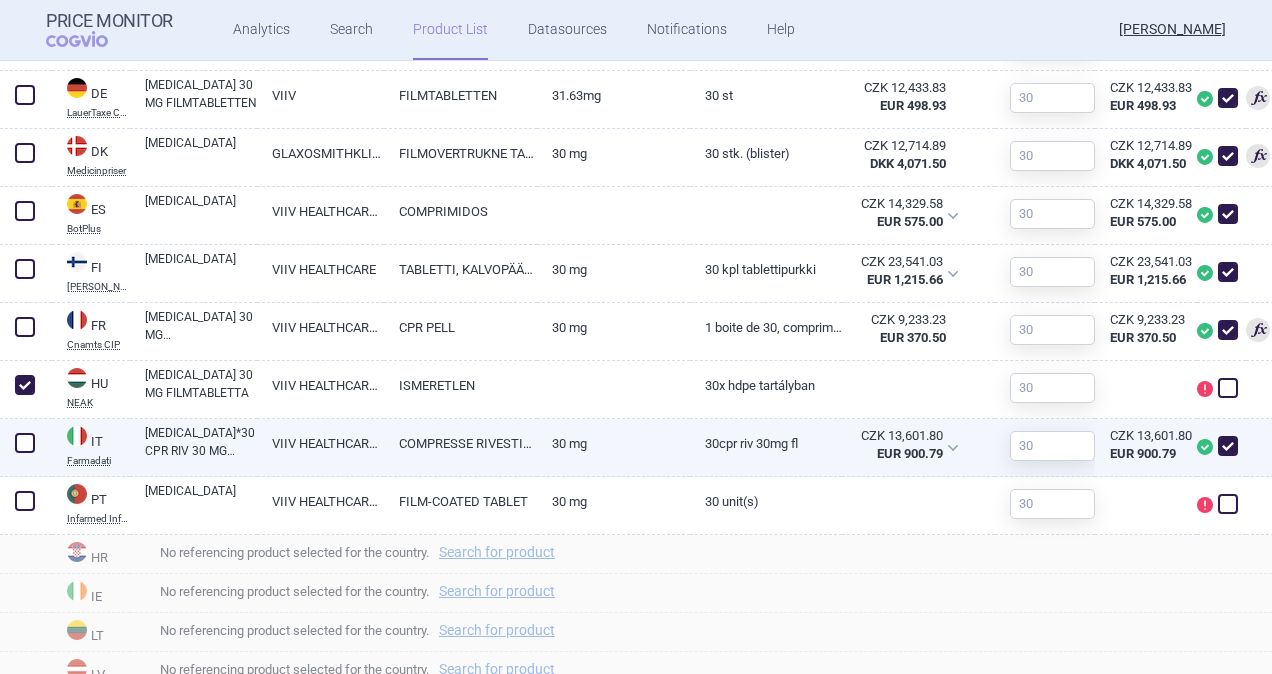 checkbox on "true" 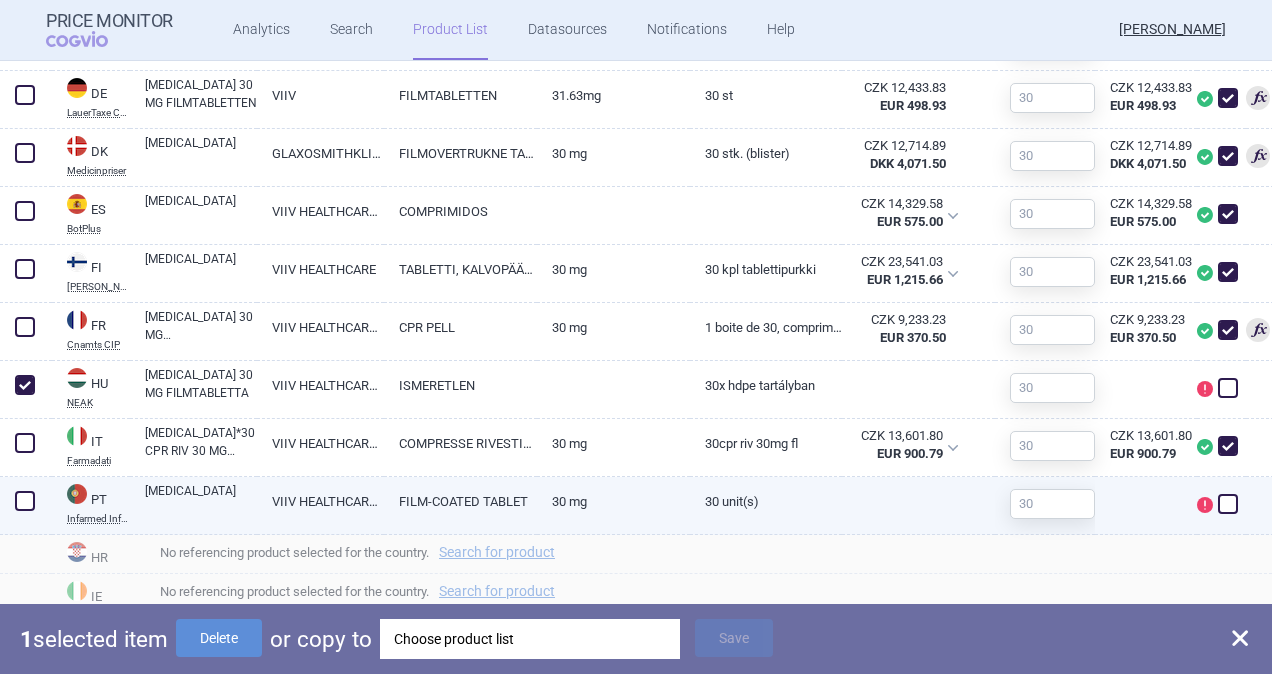 drag, startPoint x: 28, startPoint y: 501, endPoint x: 162, endPoint y: 557, distance: 145.23085 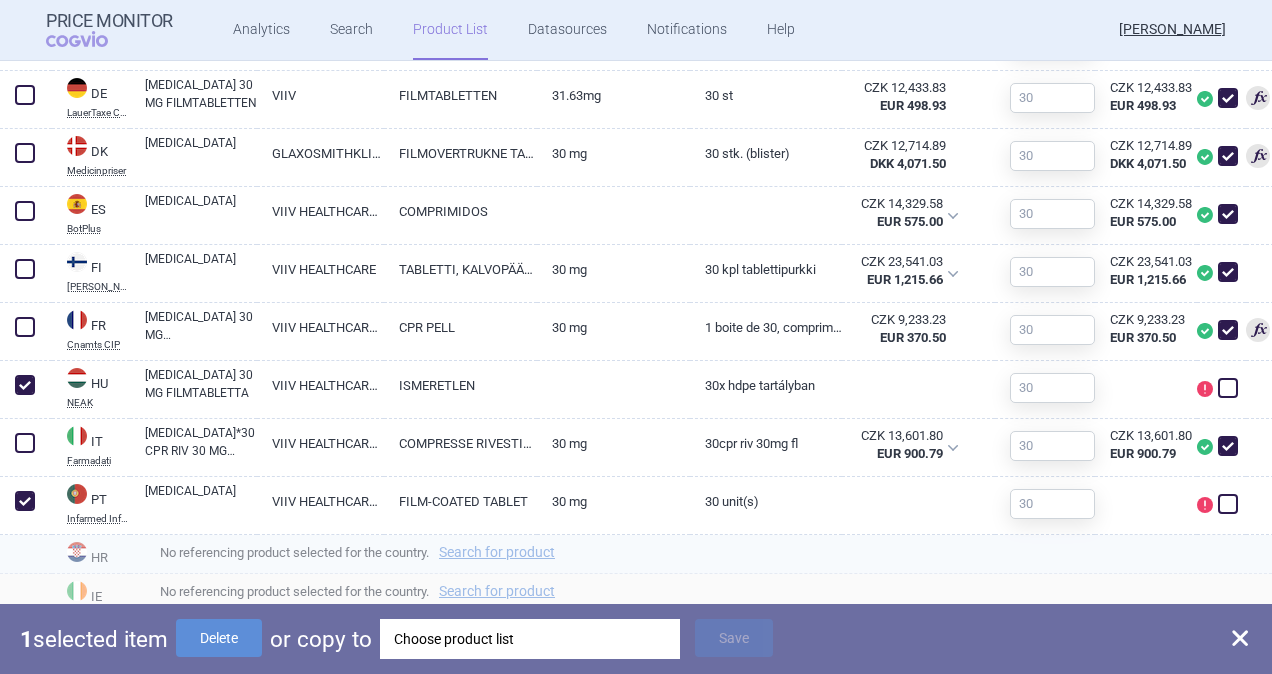 checkbox on "true" 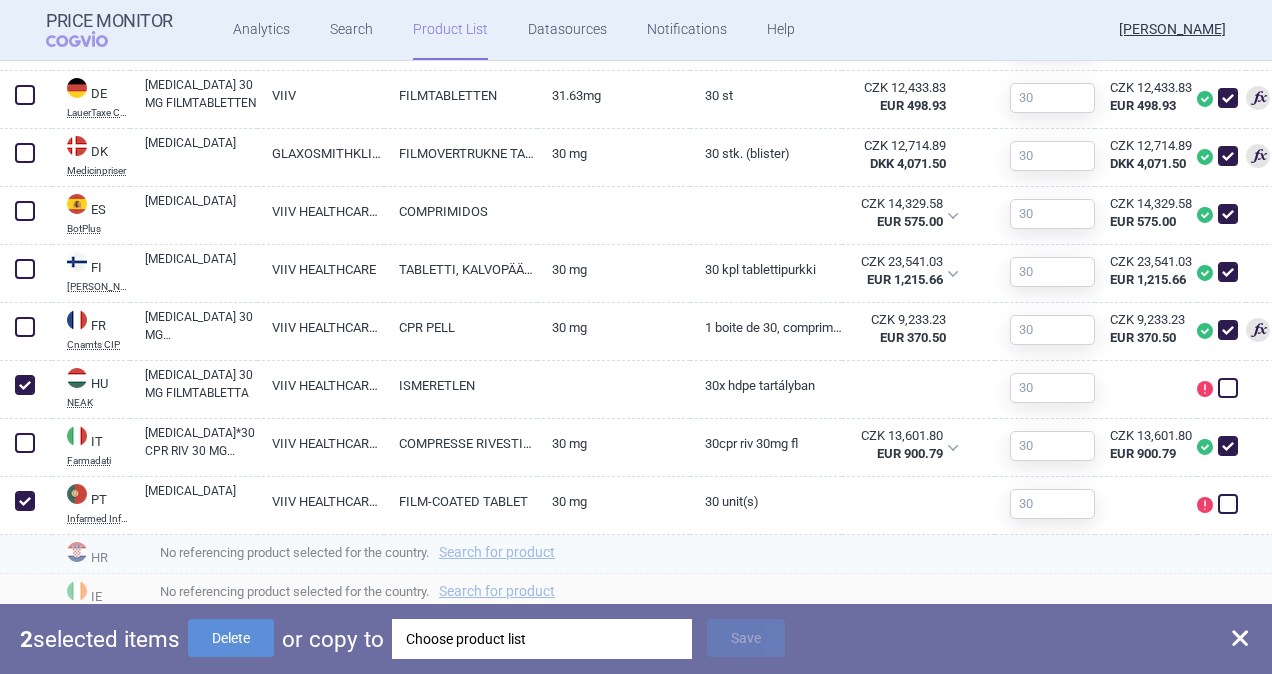 drag, startPoint x: 222, startPoint y: 644, endPoint x: 346, endPoint y: 564, distance: 147.56694 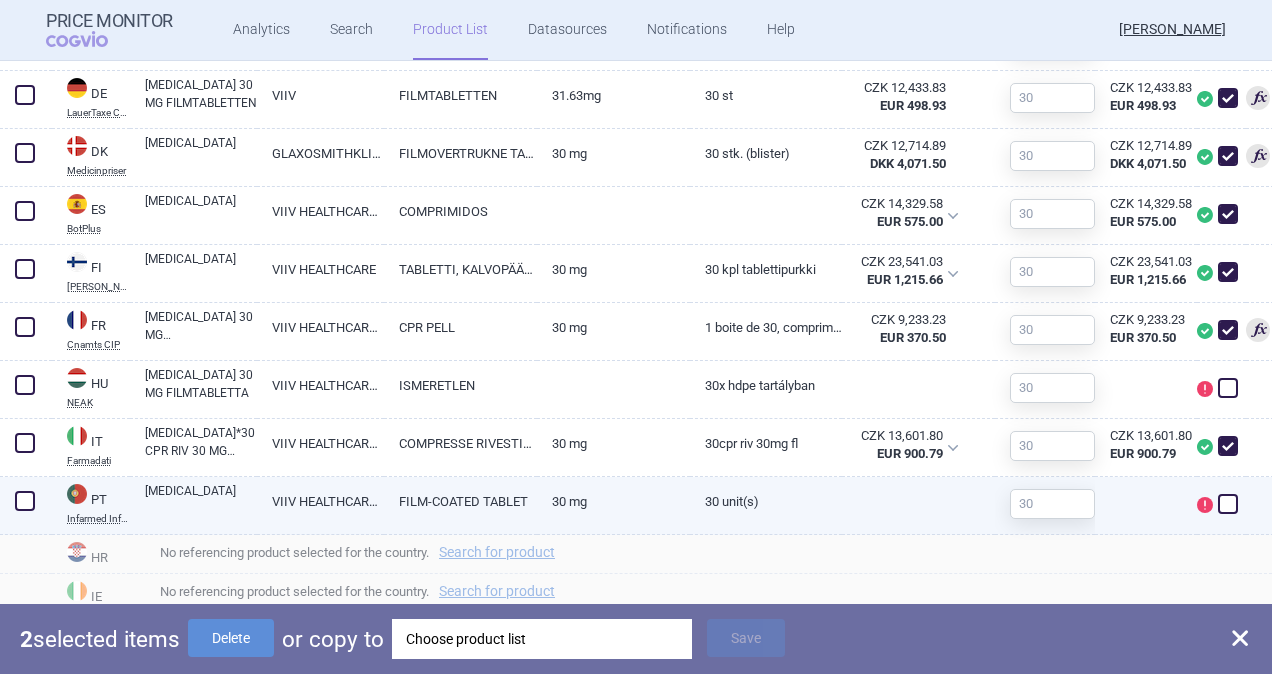 checkbox on "false" 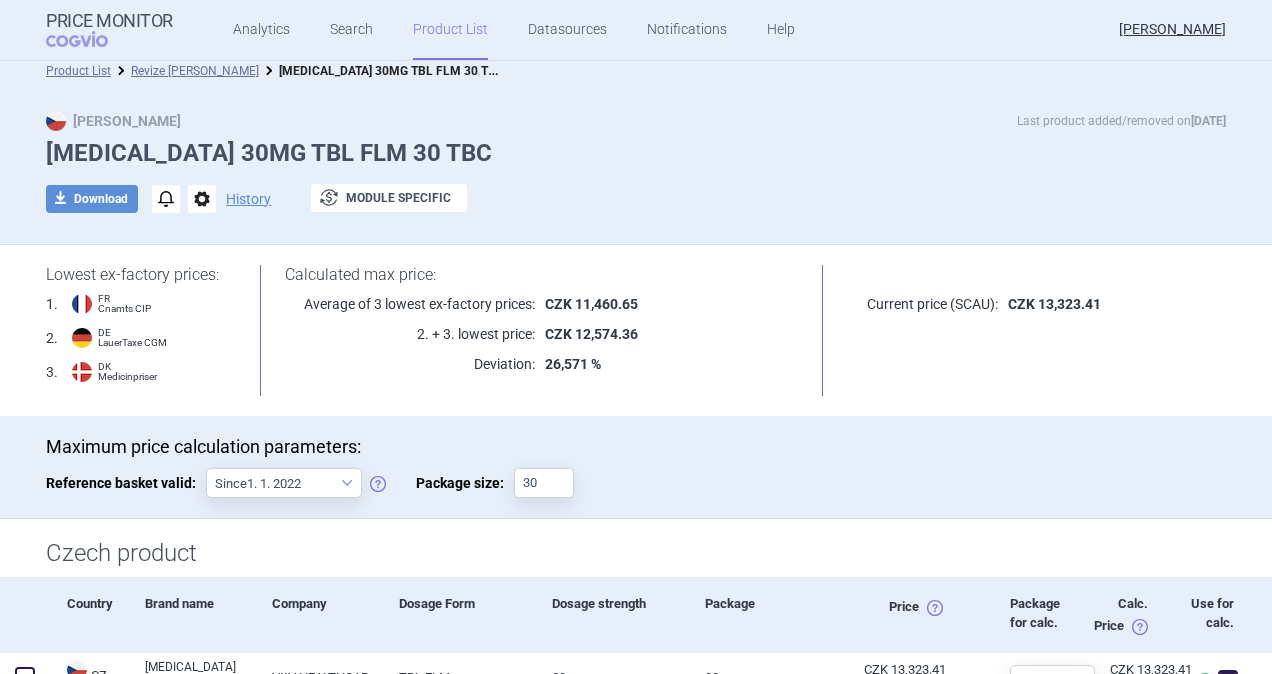 scroll, scrollTop: 0, scrollLeft: 0, axis: both 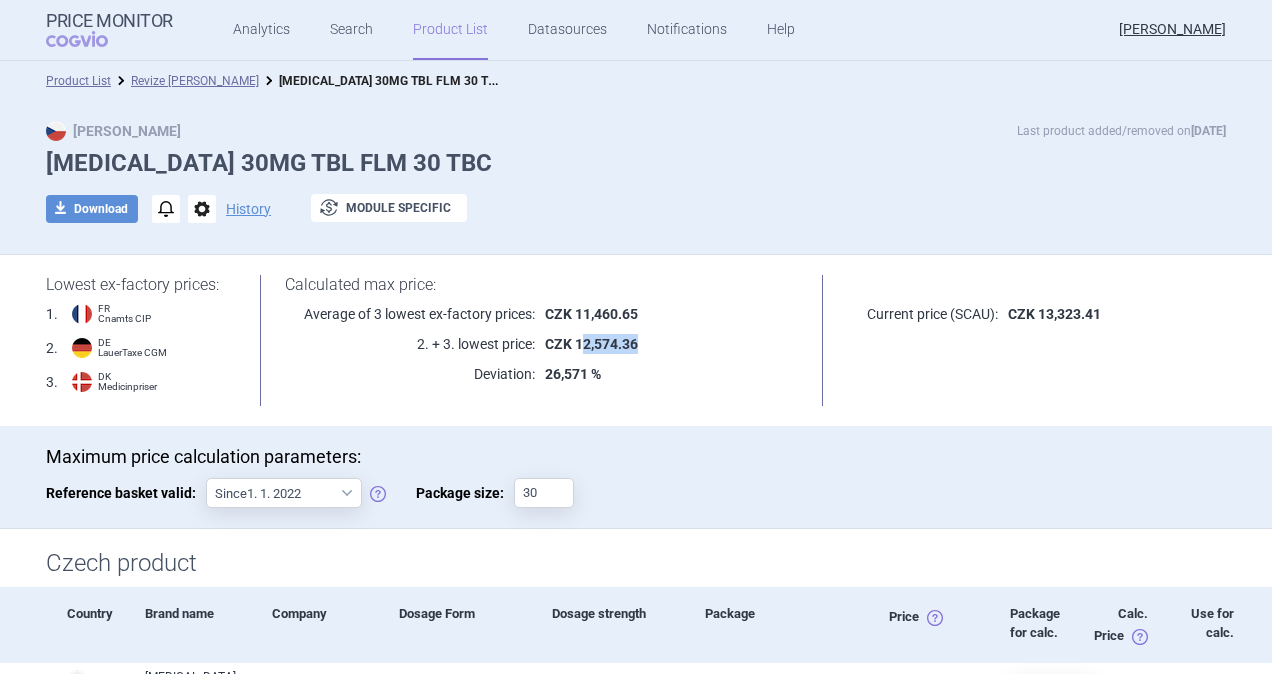drag, startPoint x: 572, startPoint y: 343, endPoint x: 631, endPoint y: 343, distance: 59 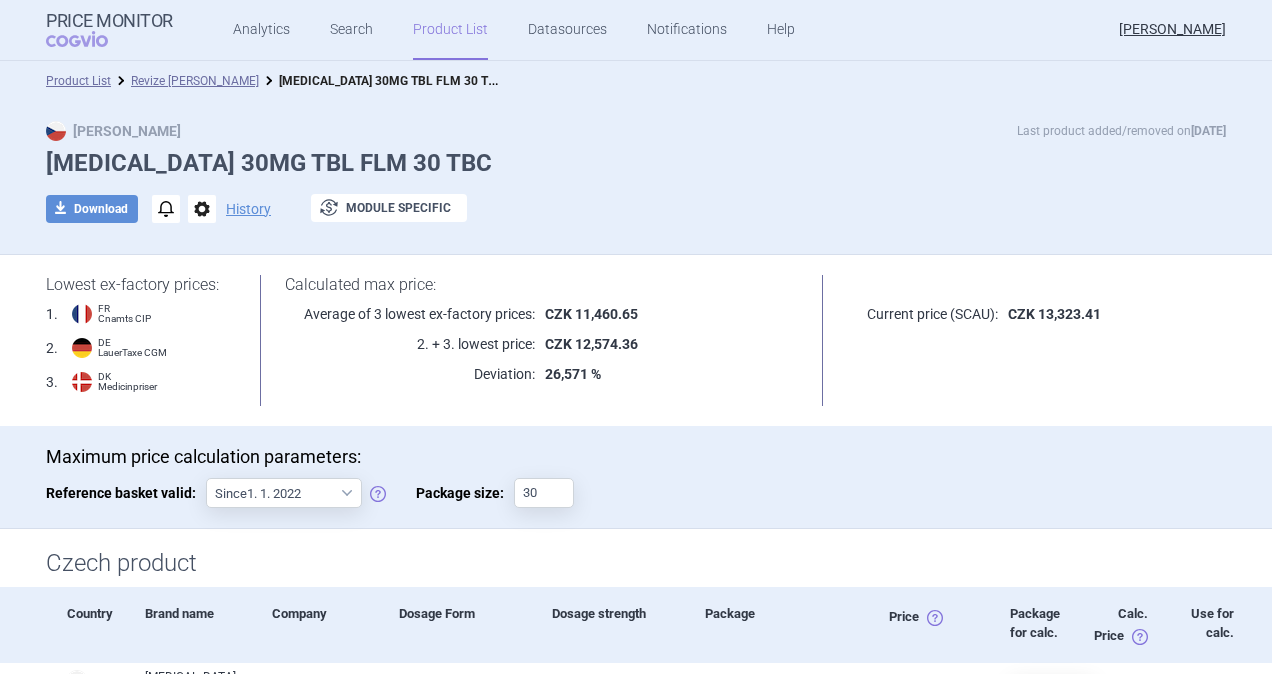 drag, startPoint x: 631, startPoint y: 343, endPoint x: 489, endPoint y: 420, distance: 161.53328 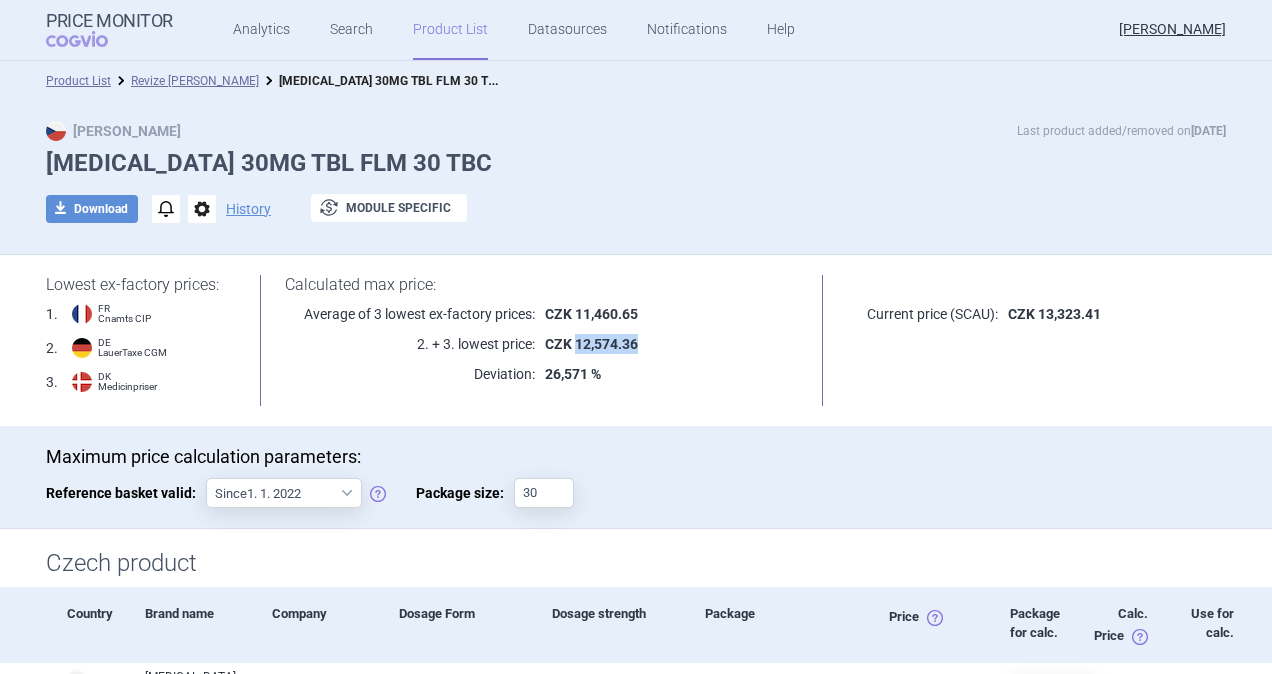 drag, startPoint x: 570, startPoint y: 342, endPoint x: 631, endPoint y: 344, distance: 61.03278 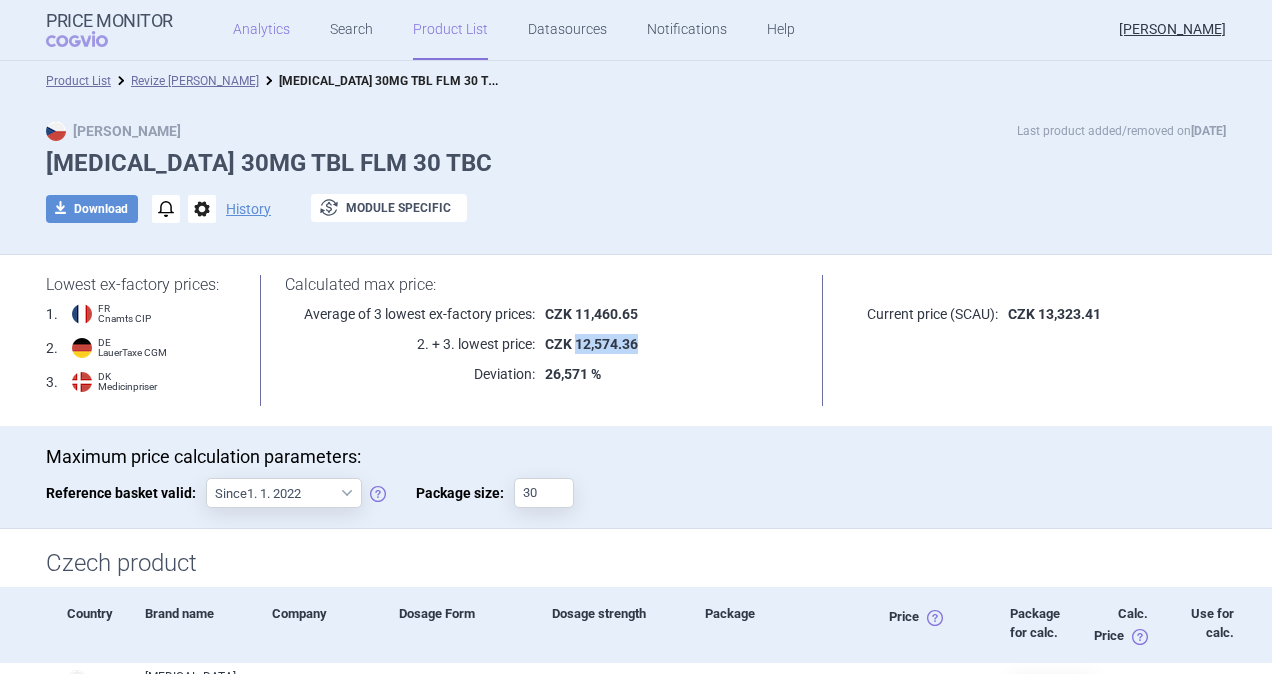 click on "Analytics" at bounding box center (261, 30) 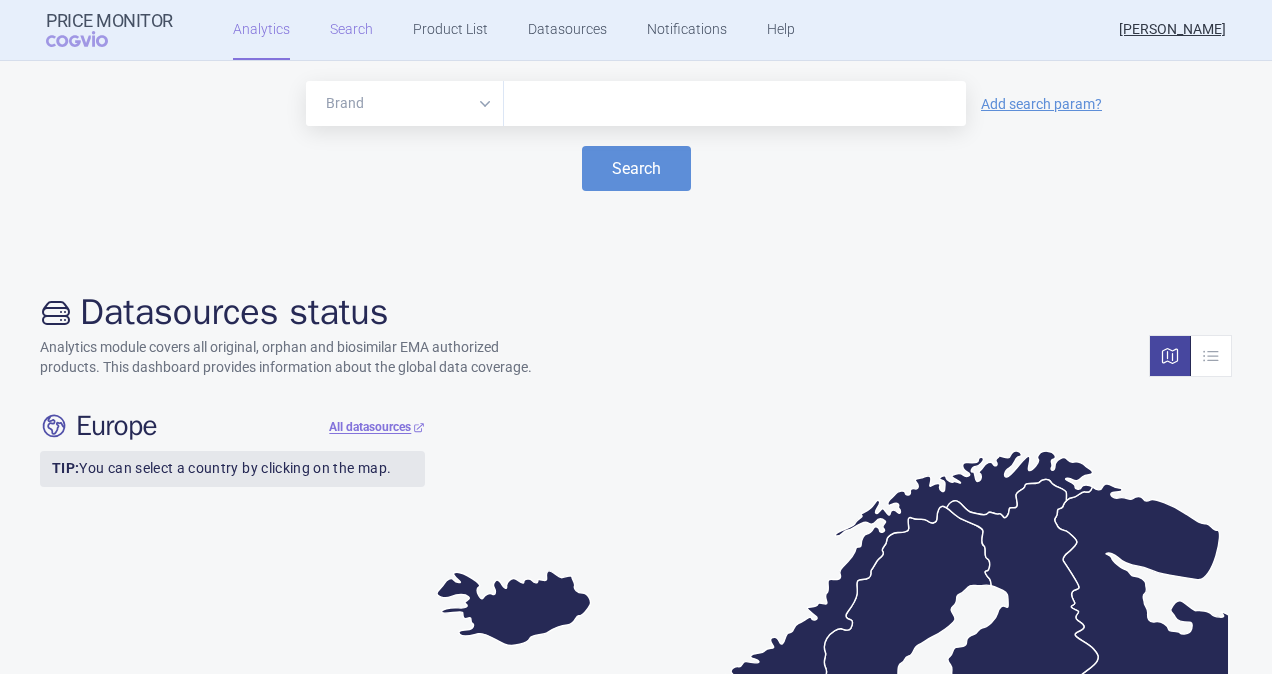 click on "Search" at bounding box center [351, 30] 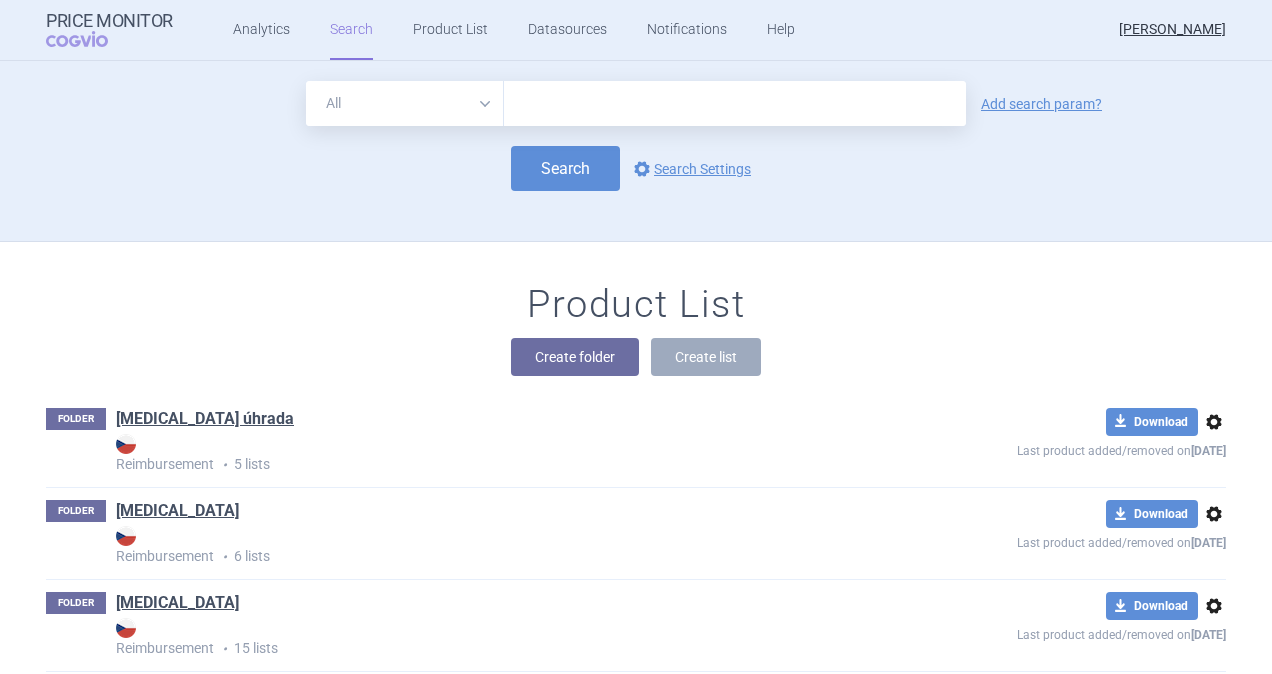 click at bounding box center [735, 103] 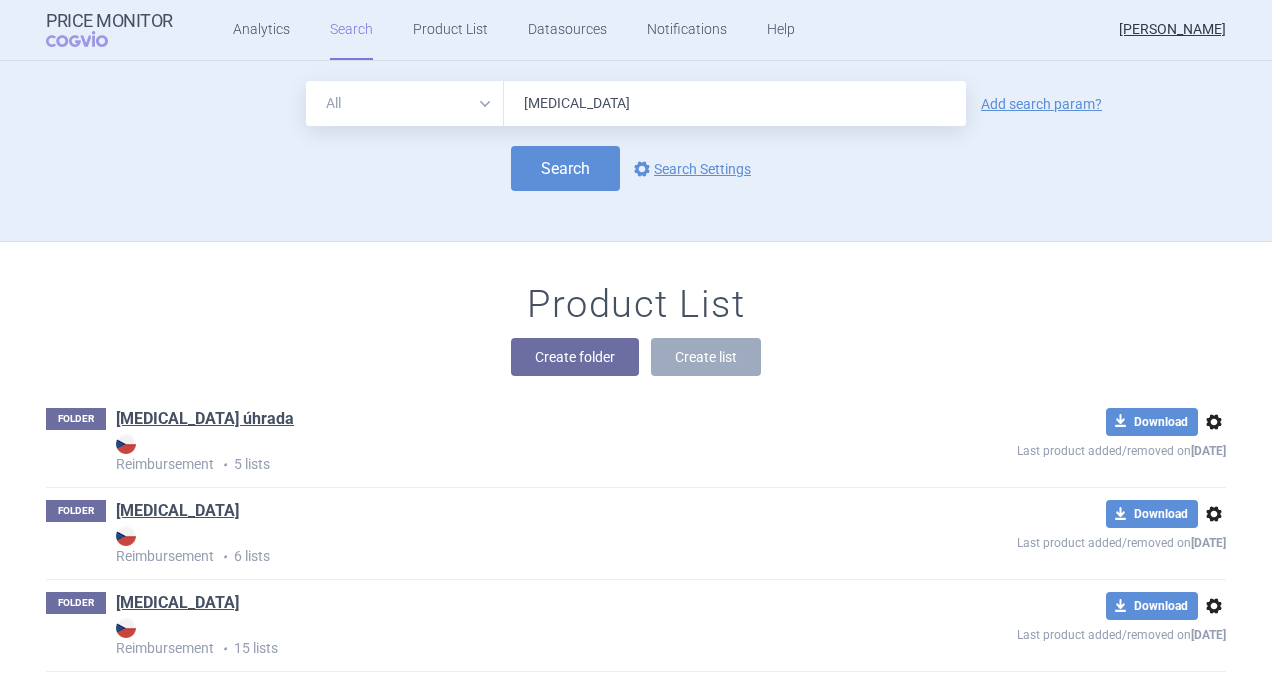 click on "Search" at bounding box center (565, 168) 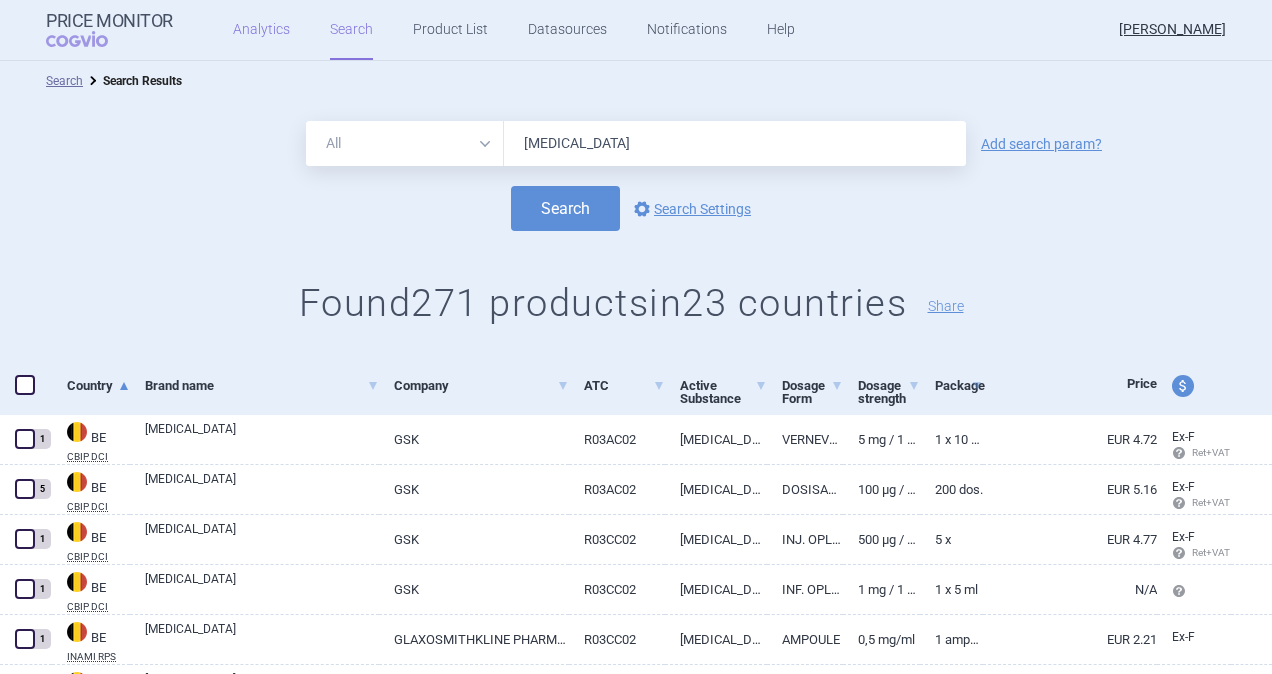 click on "Analytics" at bounding box center [261, 30] 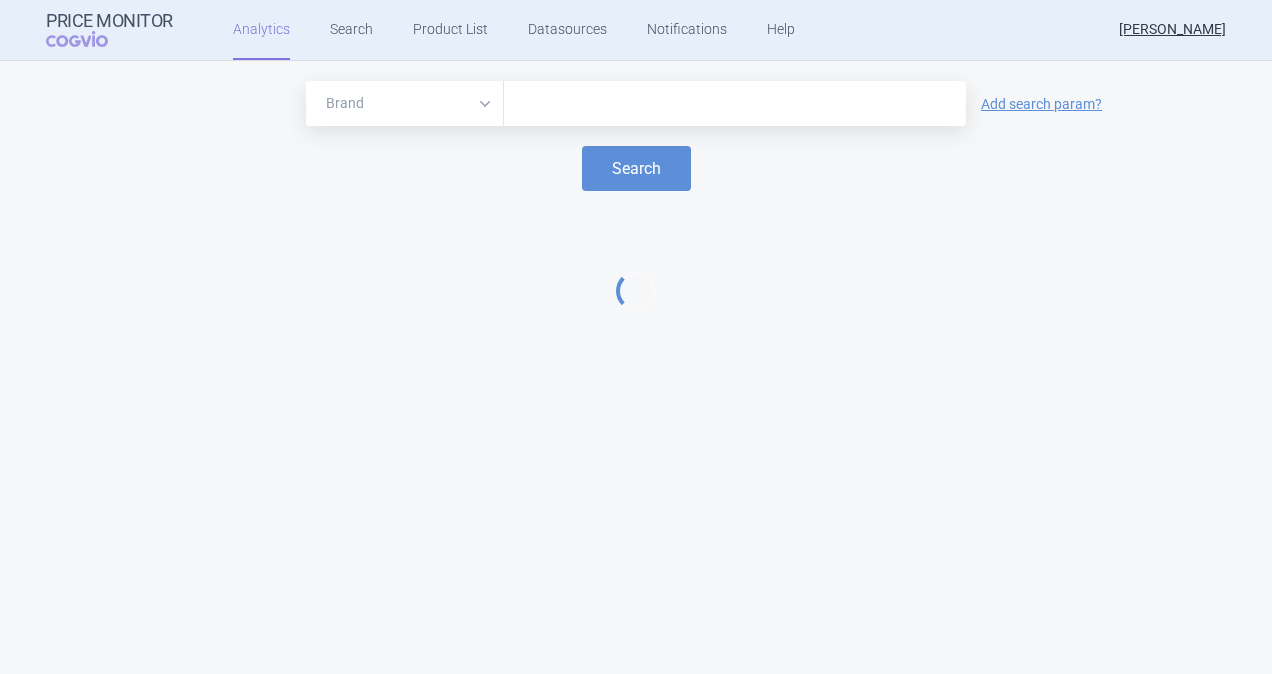 click at bounding box center [735, 104] 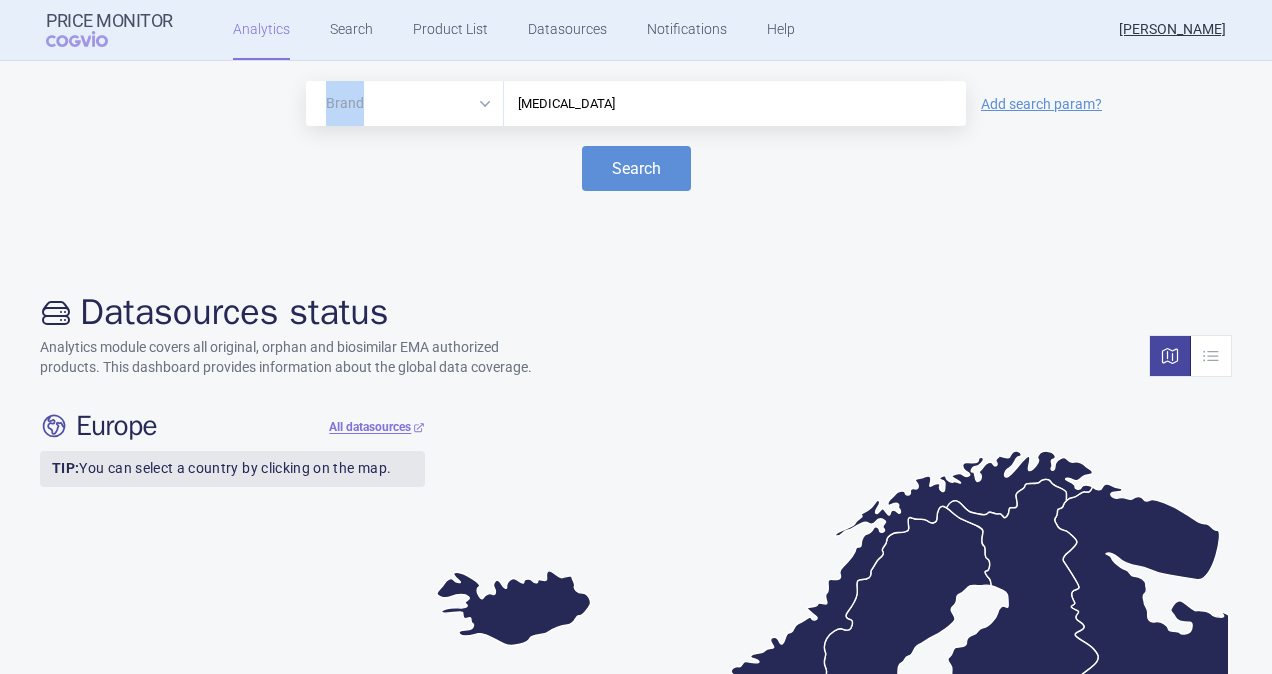 drag, startPoint x: 594, startPoint y: 121, endPoint x: 492, endPoint y: 107, distance: 102.9563 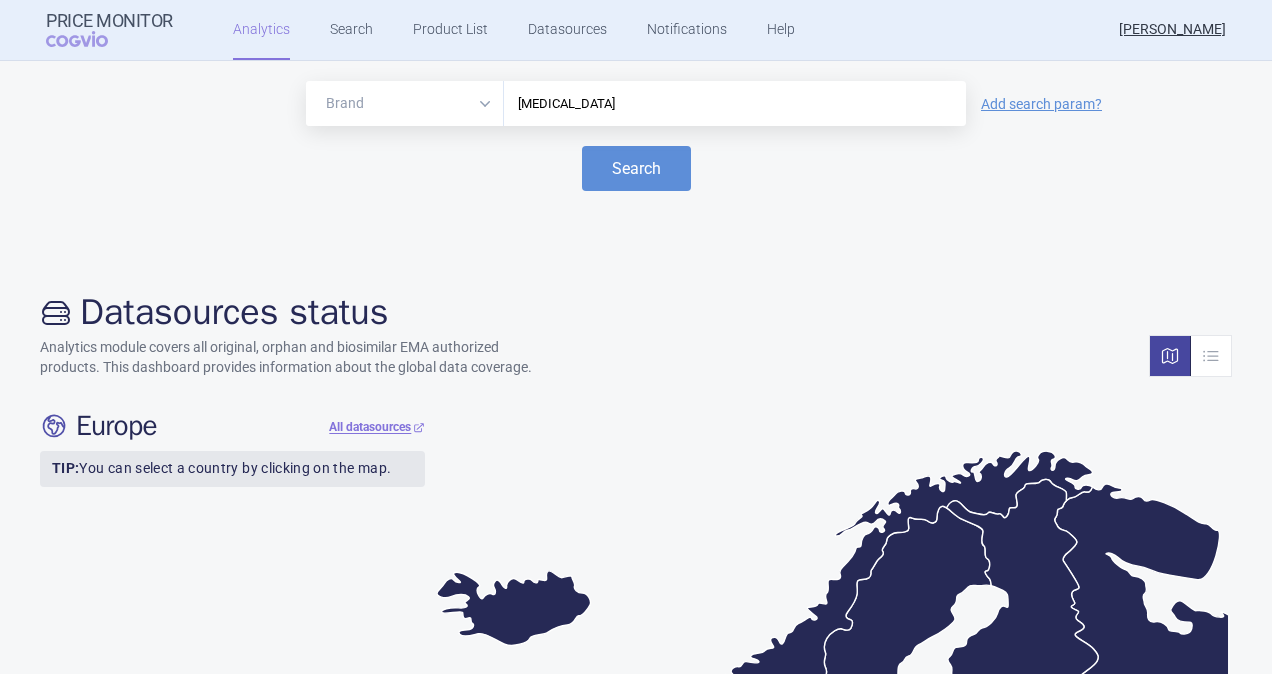 drag, startPoint x: 594, startPoint y: 103, endPoint x: 404, endPoint y: 108, distance: 190.06578 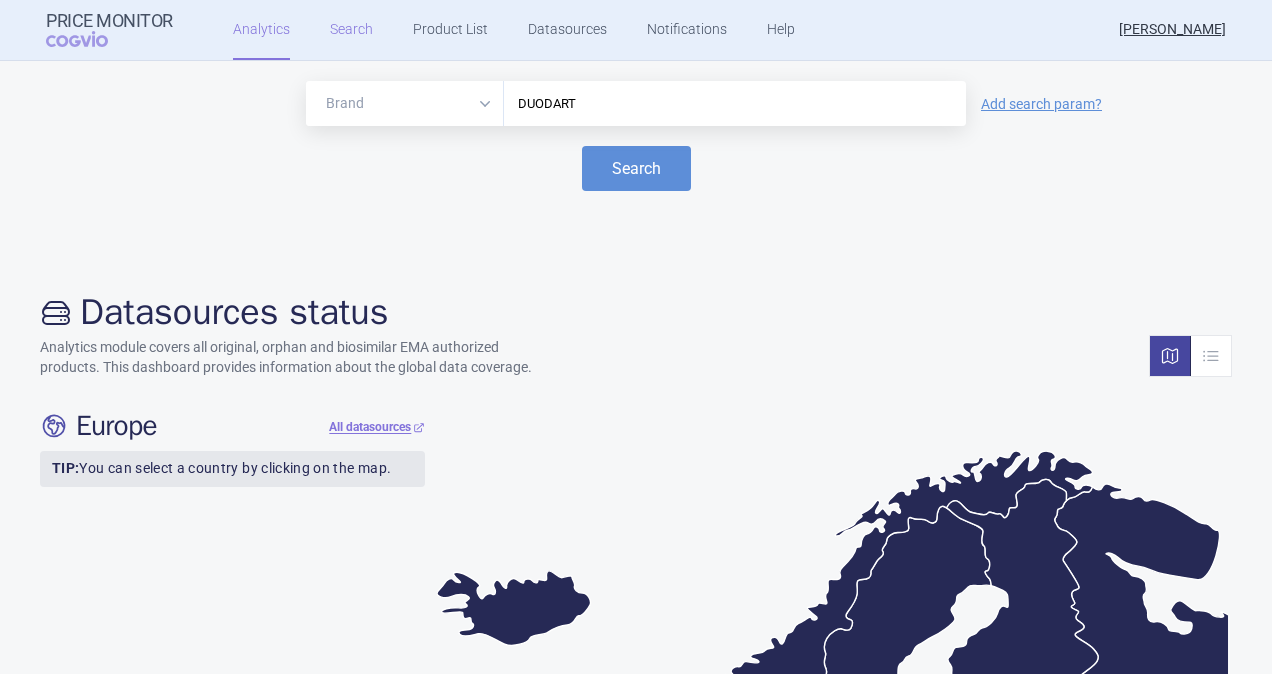 type on "DUODART" 